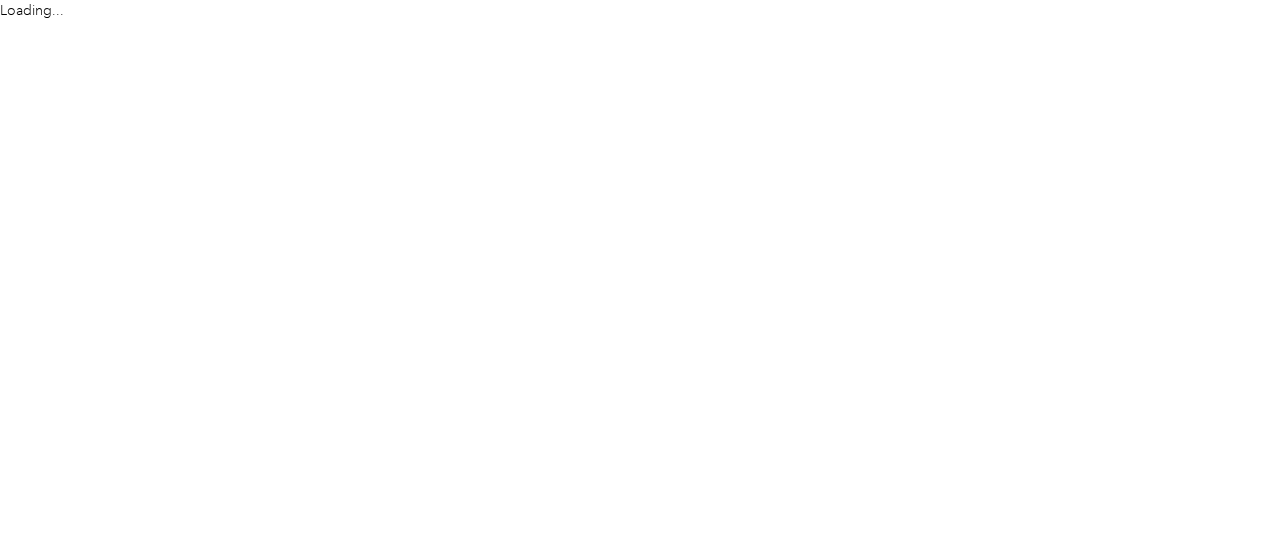 scroll, scrollTop: 0, scrollLeft: 0, axis: both 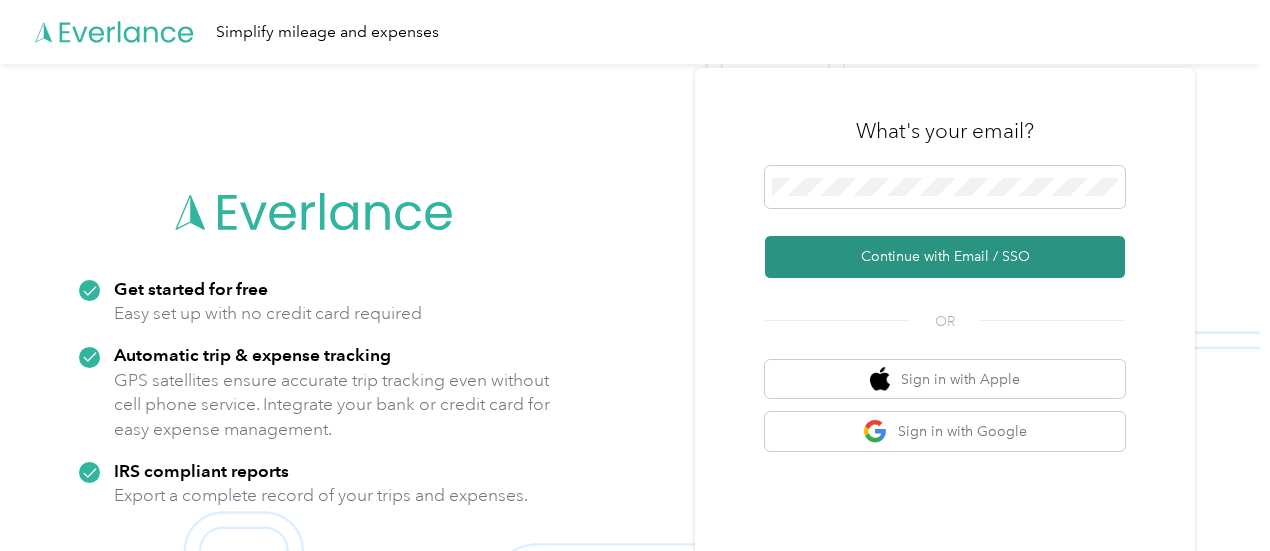 click on "Continue with Email / SSO" at bounding box center (945, 257) 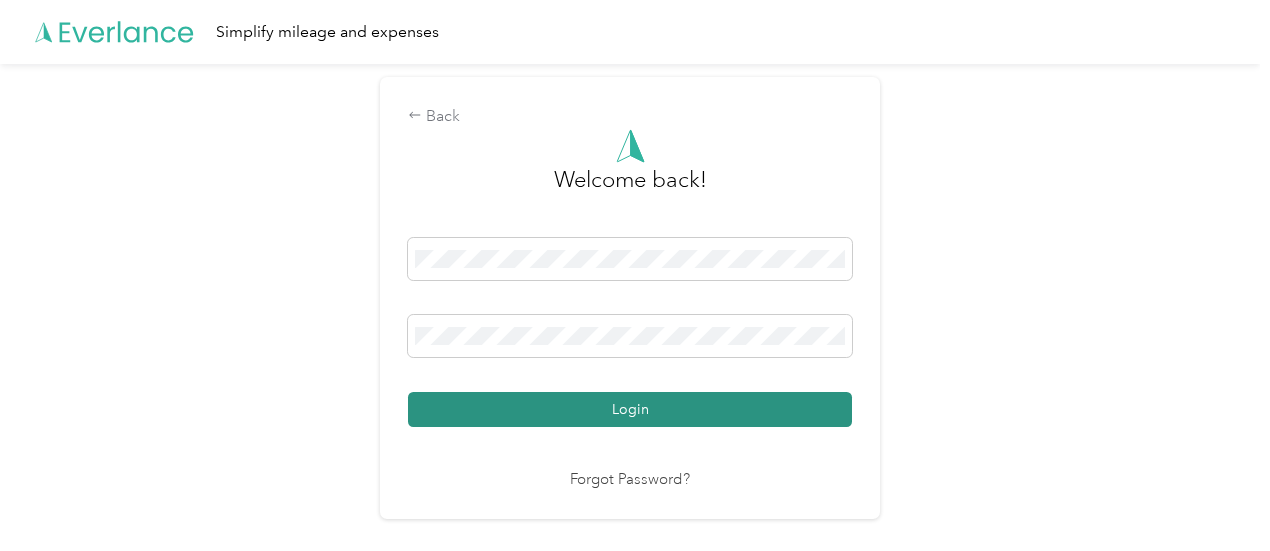 click on "Login" at bounding box center (630, 409) 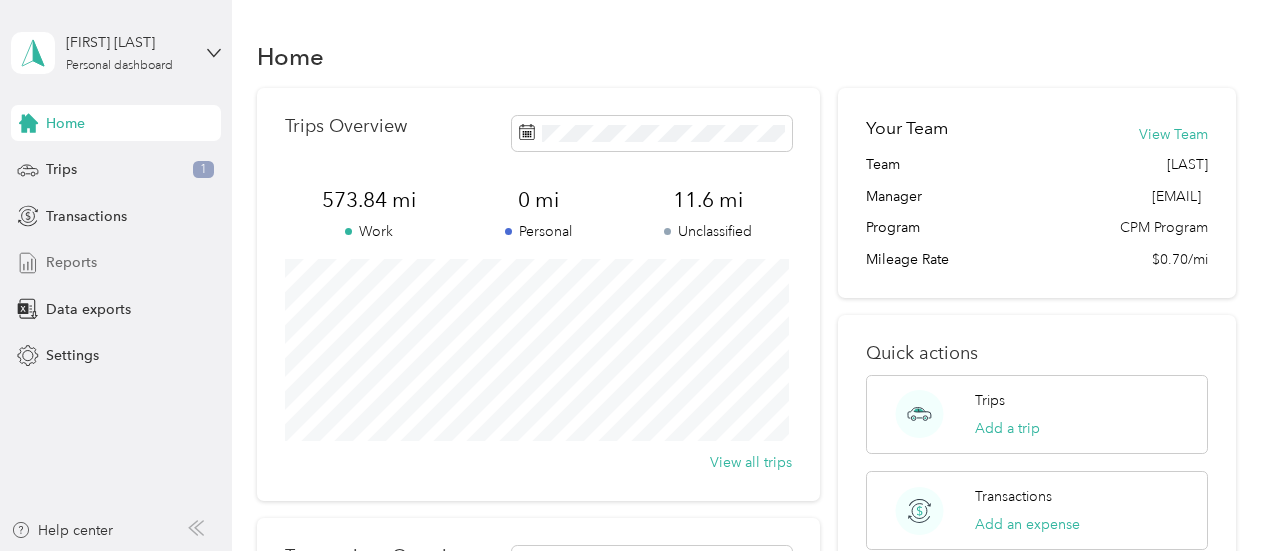 click on "Reports" at bounding box center [71, 262] 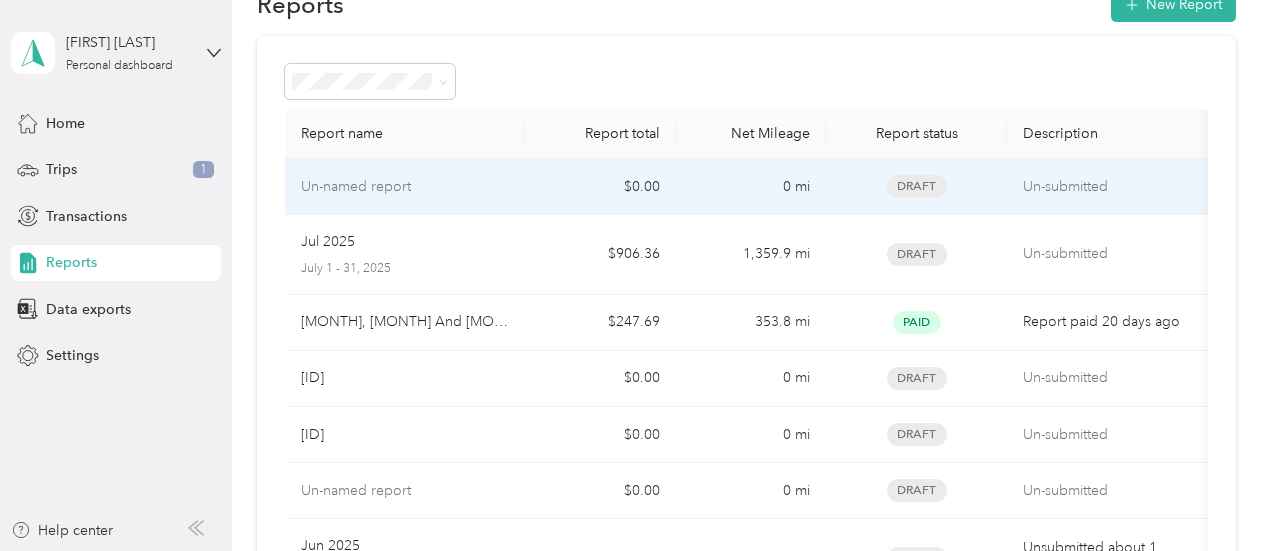scroll, scrollTop: 0, scrollLeft: 0, axis: both 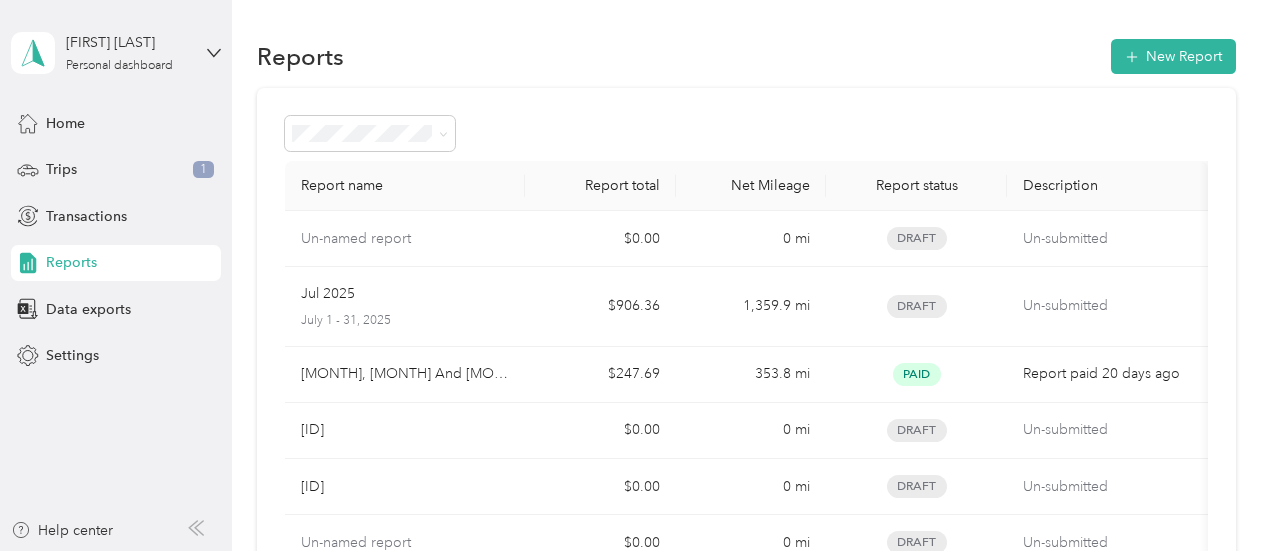 drag, startPoint x: 1175, startPoint y: 49, endPoint x: 1009, endPoint y: -19, distance: 179.38785 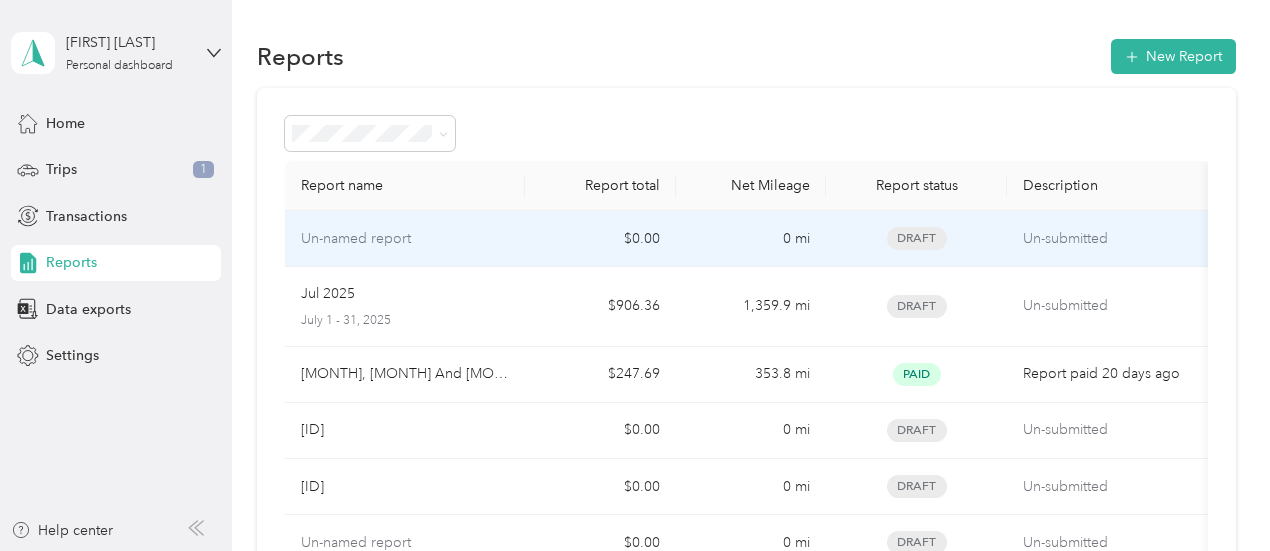 click on "Un-submitted" at bounding box center (1107, 239) 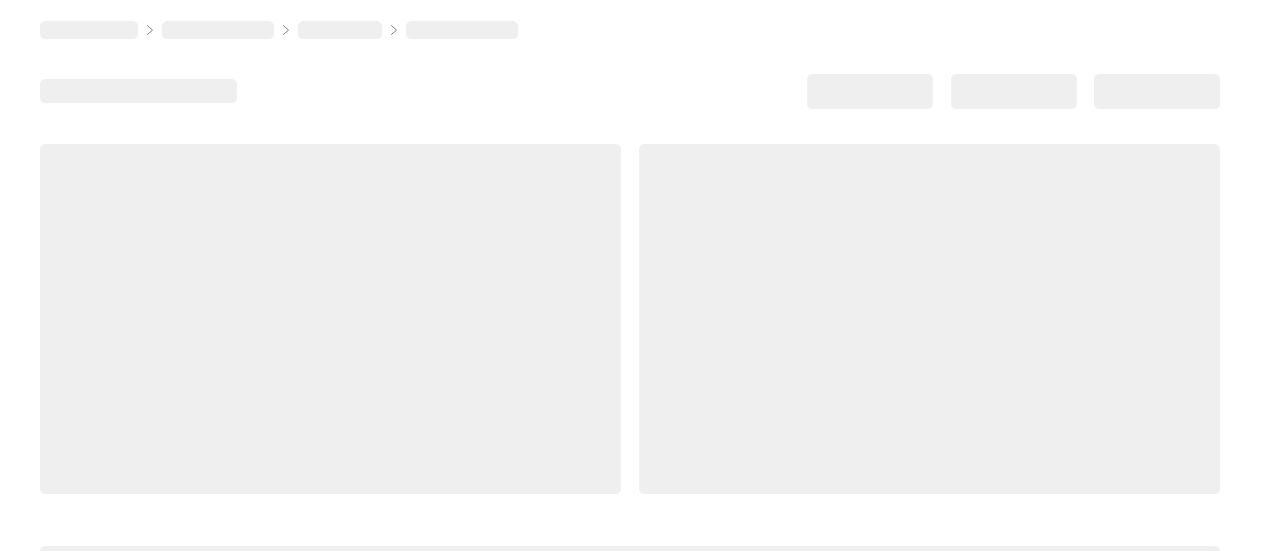 click at bounding box center [225, 966] 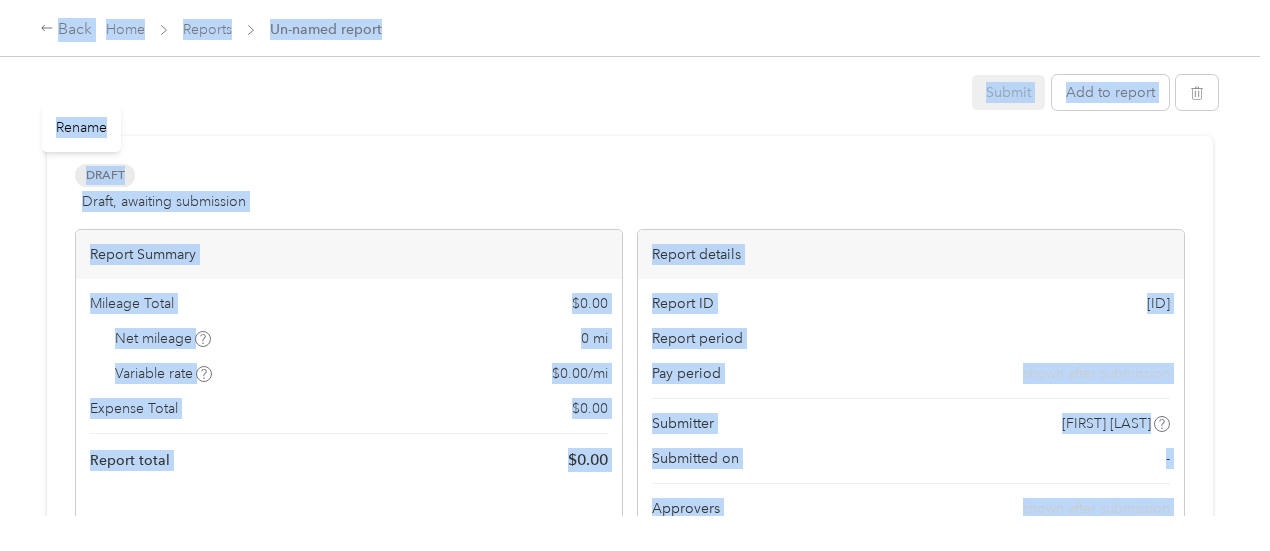 click at bounding box center [500, 93] 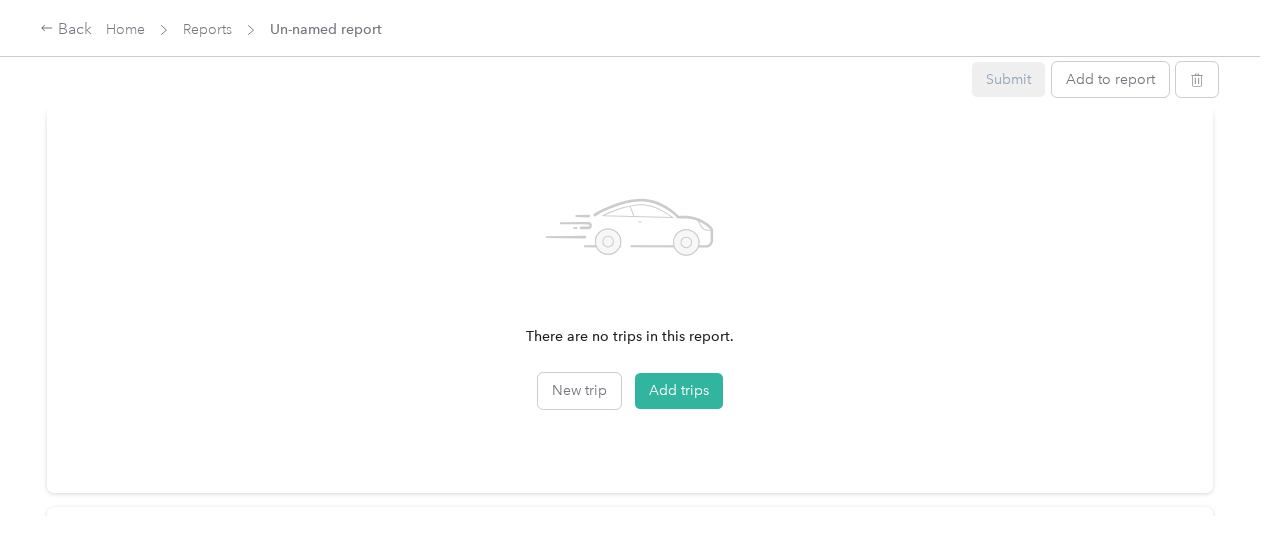 scroll, scrollTop: 560, scrollLeft: 0, axis: vertical 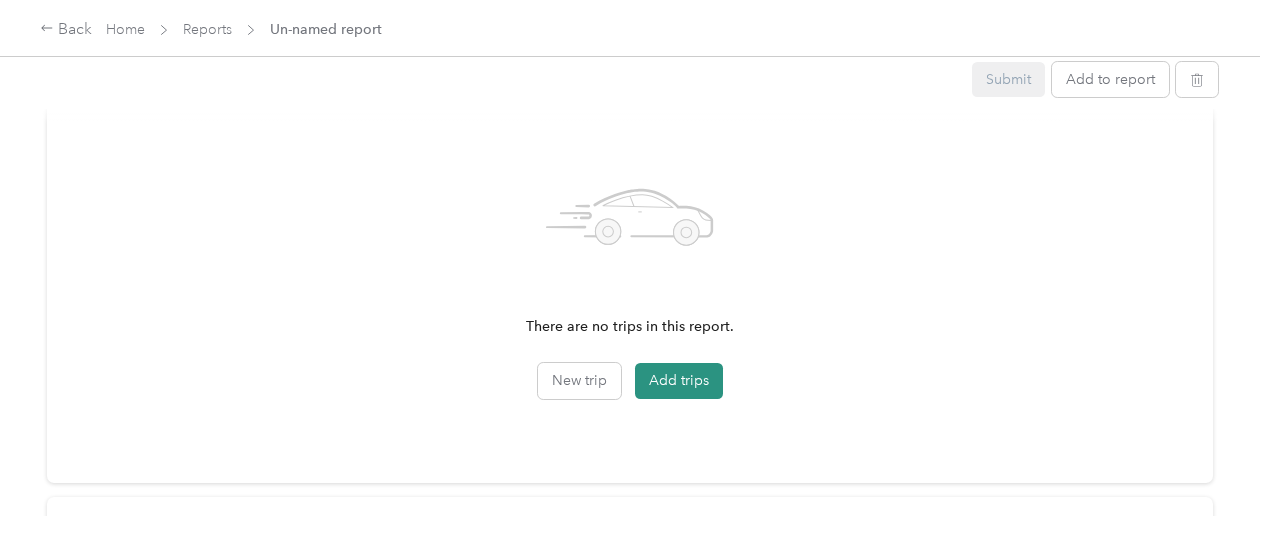 click on "Add trips" at bounding box center (679, 381) 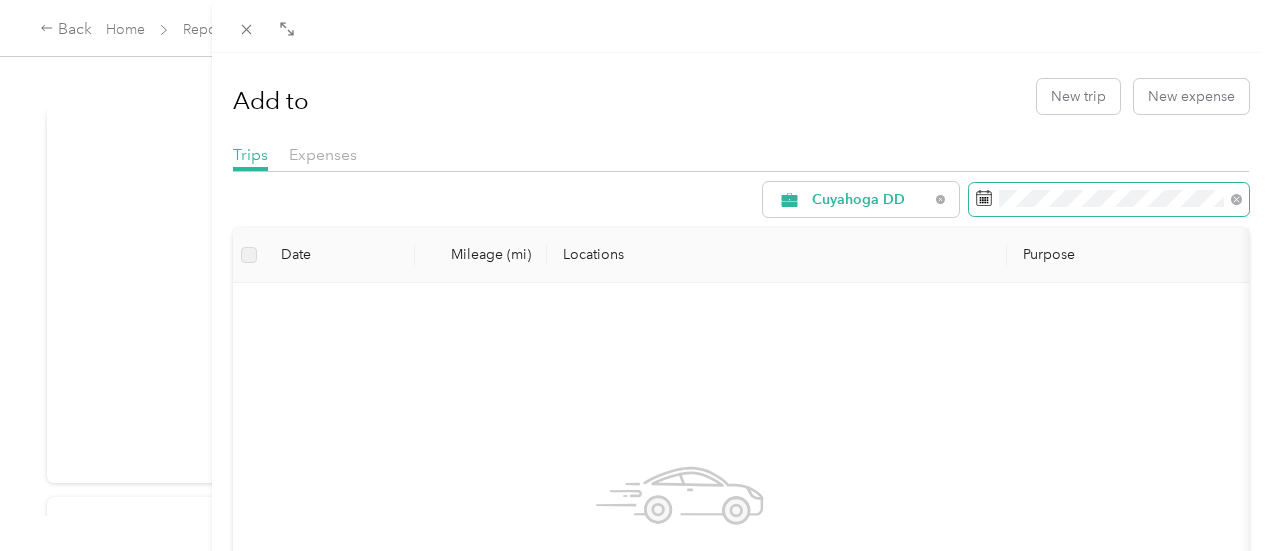 click 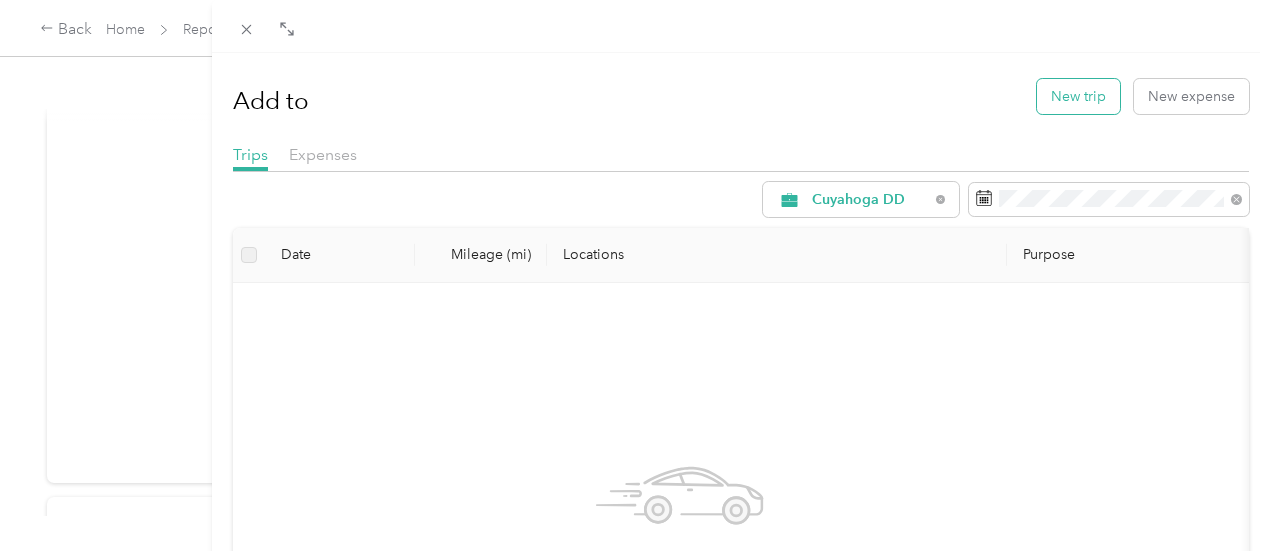 click on "New trip" at bounding box center (1078, 96) 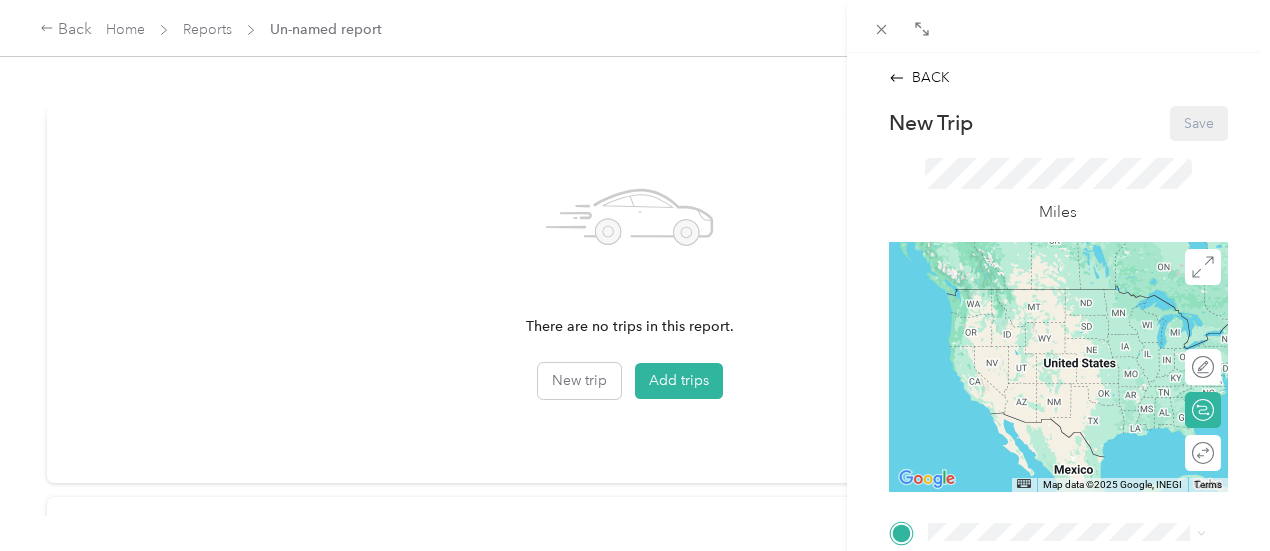 click on "BACK New Trip Save This trip cannot be edited because it is either under review, approved, or paid. Contact your Team Manager to edit it. Miles ← Move left → Move right ↑ Move up ↓ Move down + Zoom in - Zoom out Home Jump left by 75% End Jump right by 75% Page Up Jump up by 75% Page Down Jump down by 75% Map Data Map data ©2025 Google, INEGI Map data ©2025 Google, INEGI 1000 km  Click to toggle between metric and imperial units Terms Report a map error Edit route Calculate route Round trip TO Add photo" at bounding box center (635, 275) 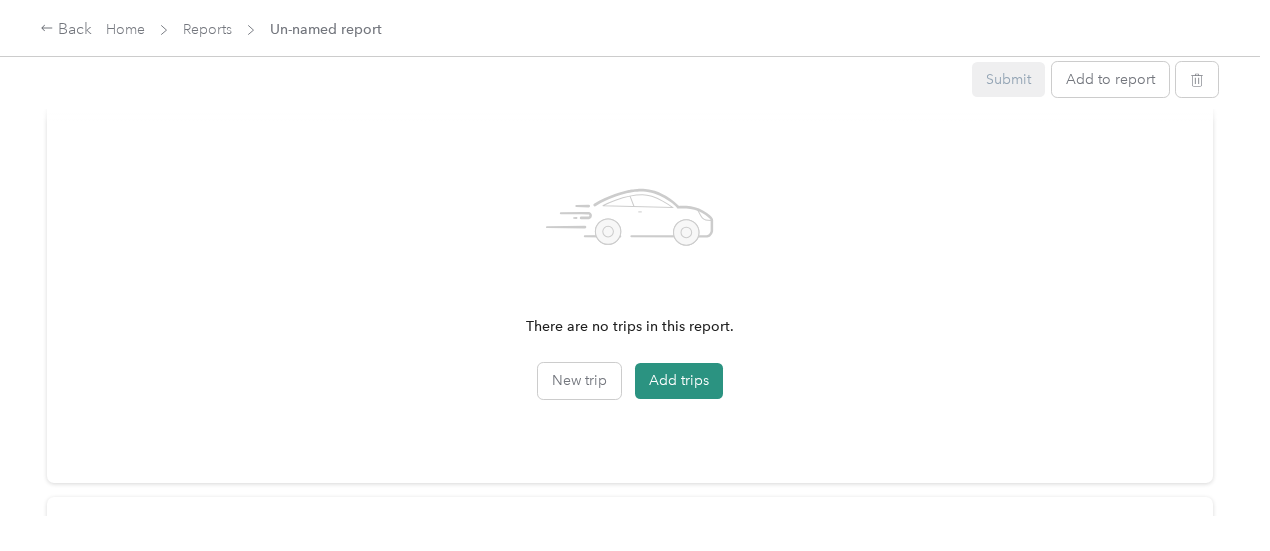 click on "Add trips" at bounding box center (679, 381) 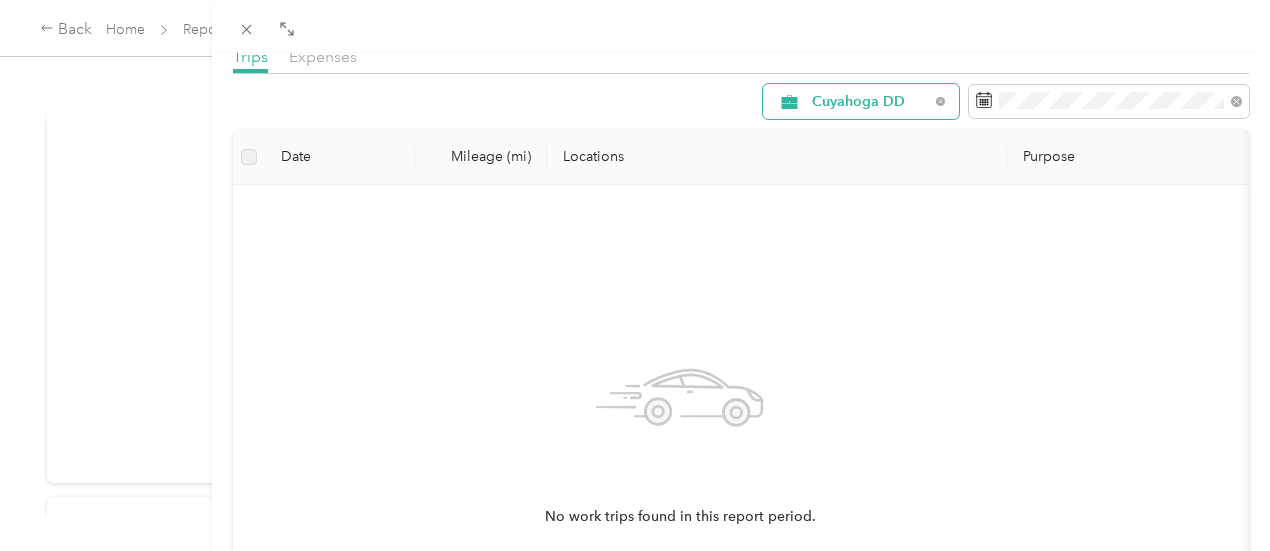 scroll, scrollTop: 98, scrollLeft: 0, axis: vertical 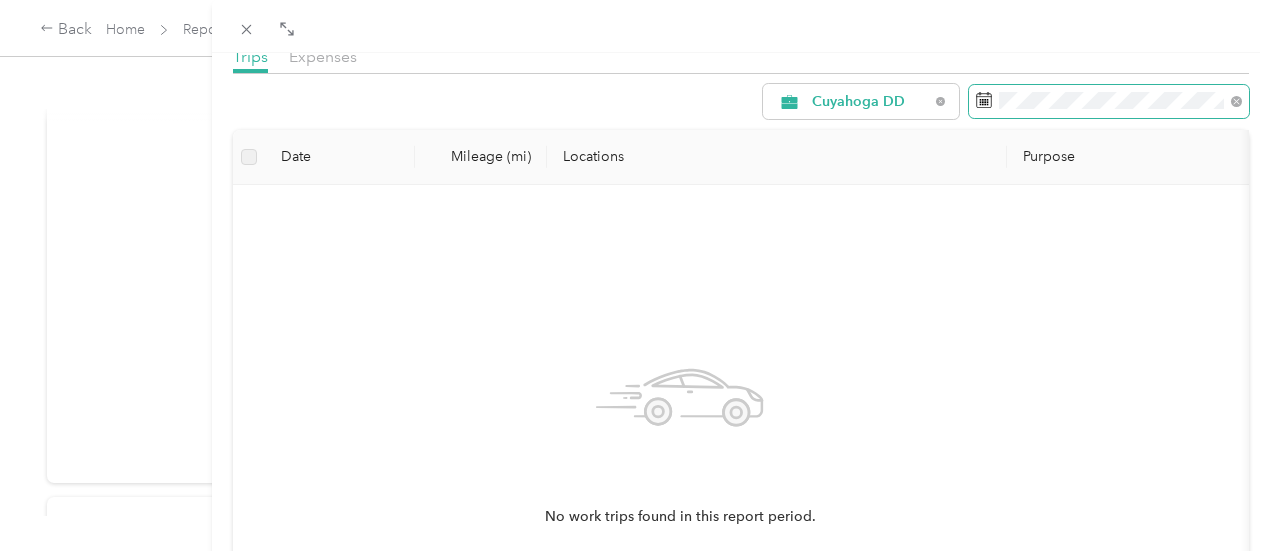 click 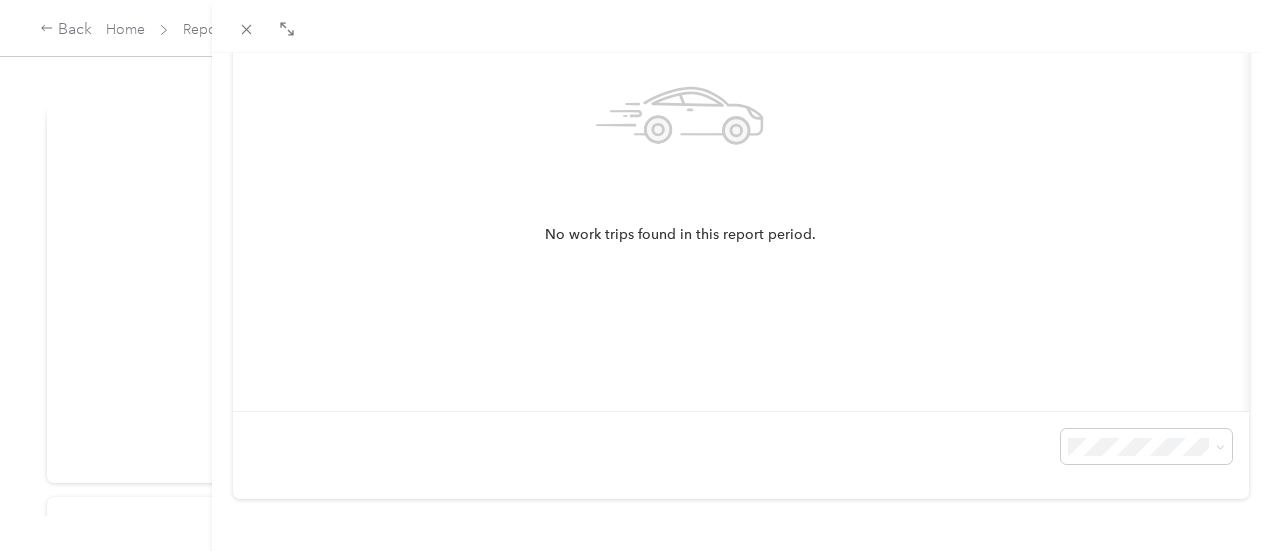 scroll, scrollTop: 0, scrollLeft: 0, axis: both 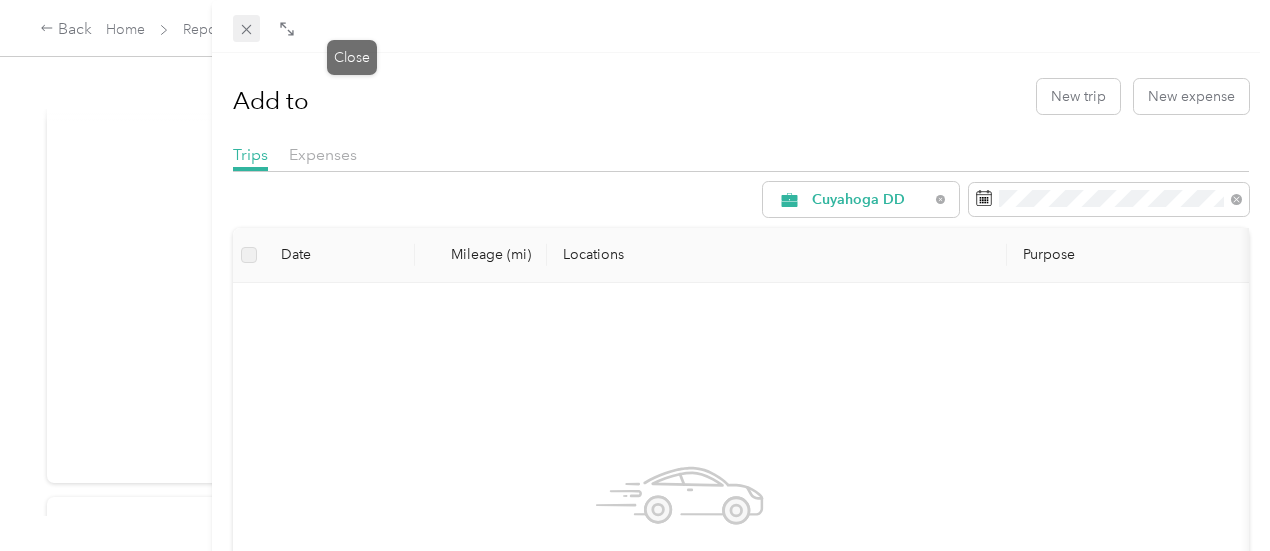 click 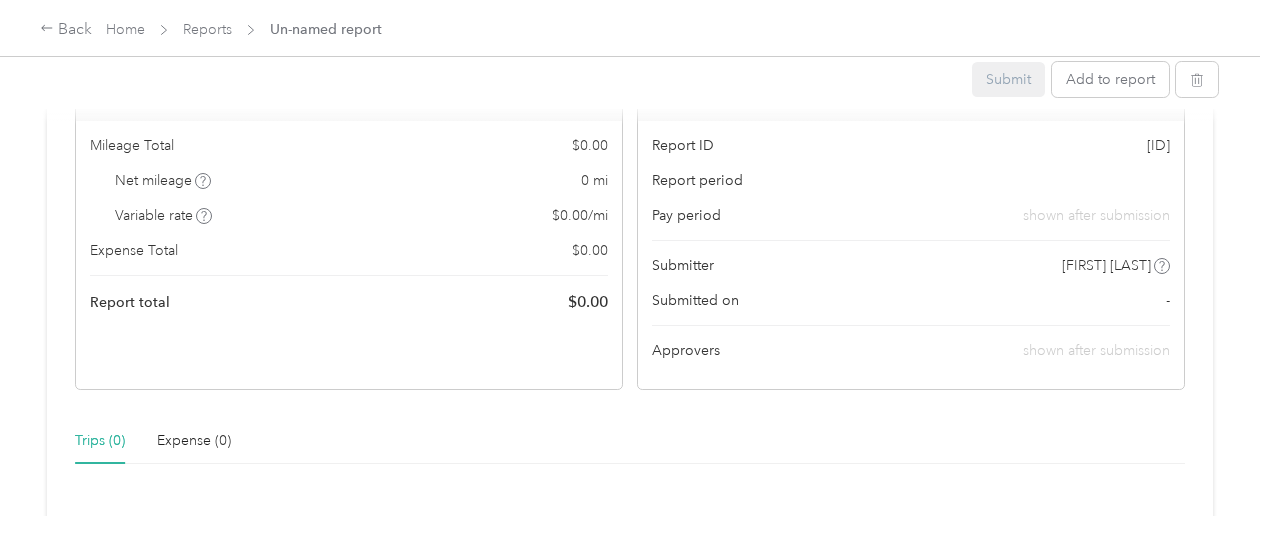 scroll, scrollTop: 0, scrollLeft: 0, axis: both 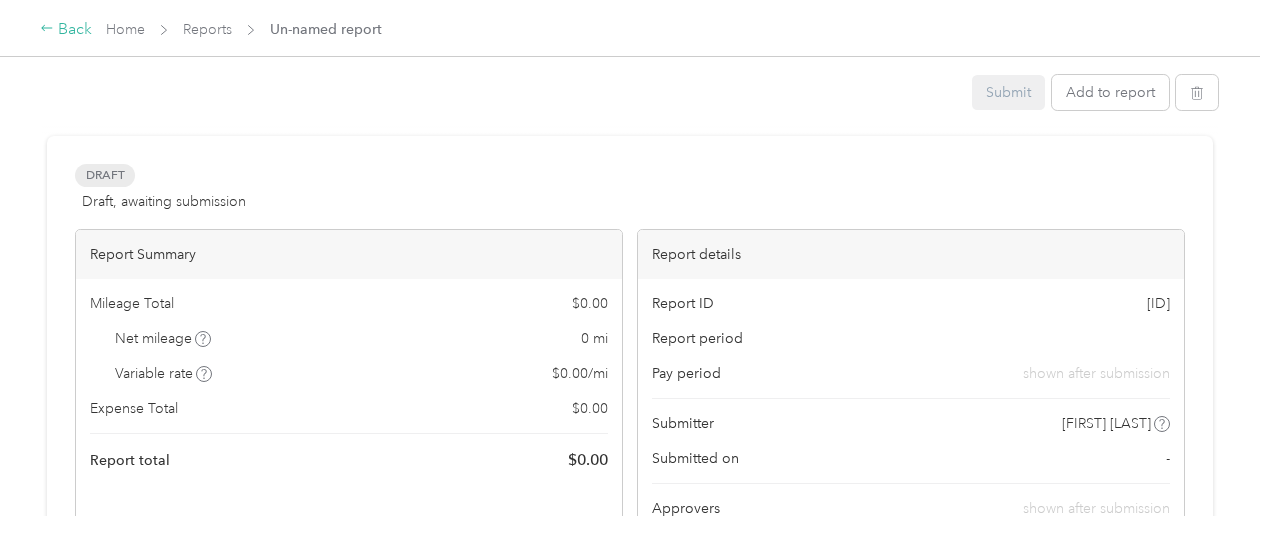 click 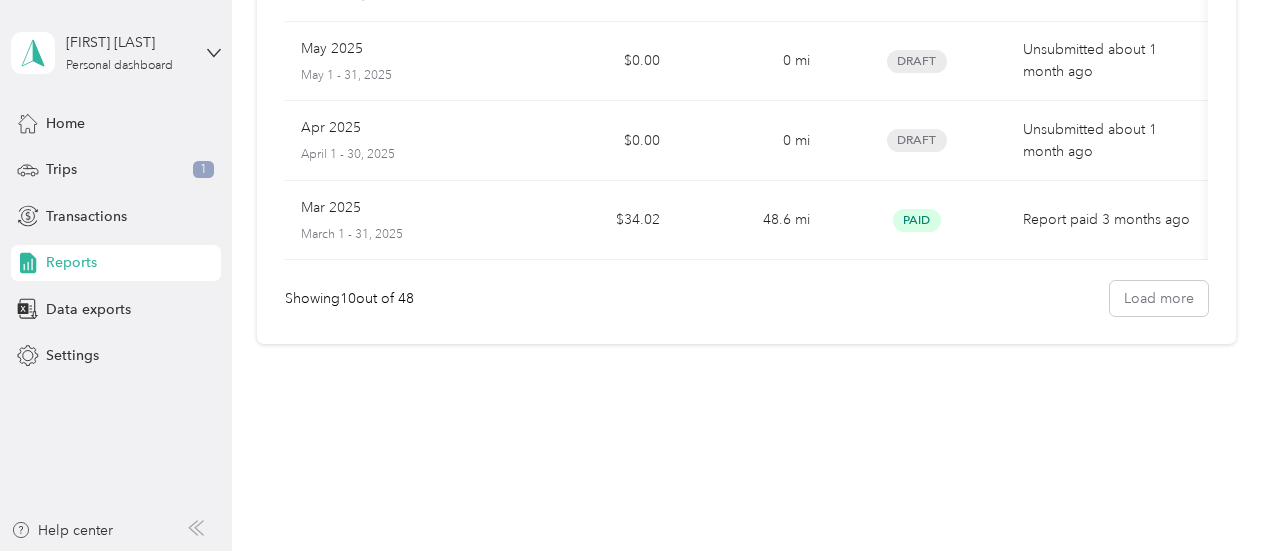 scroll, scrollTop: 0, scrollLeft: 0, axis: both 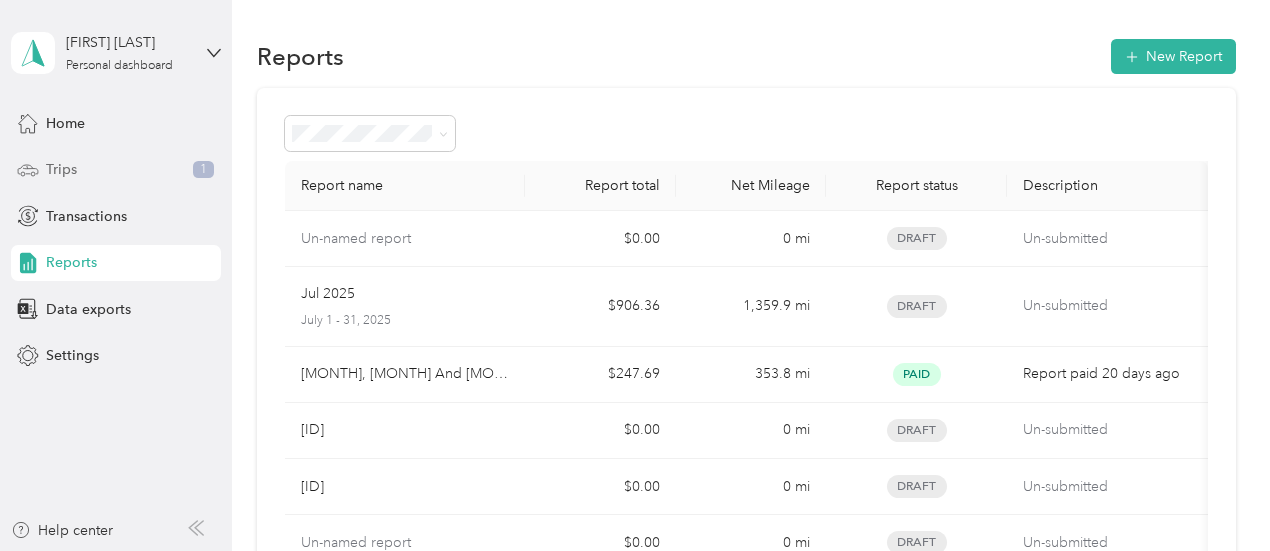 click on "Trips" at bounding box center [61, 169] 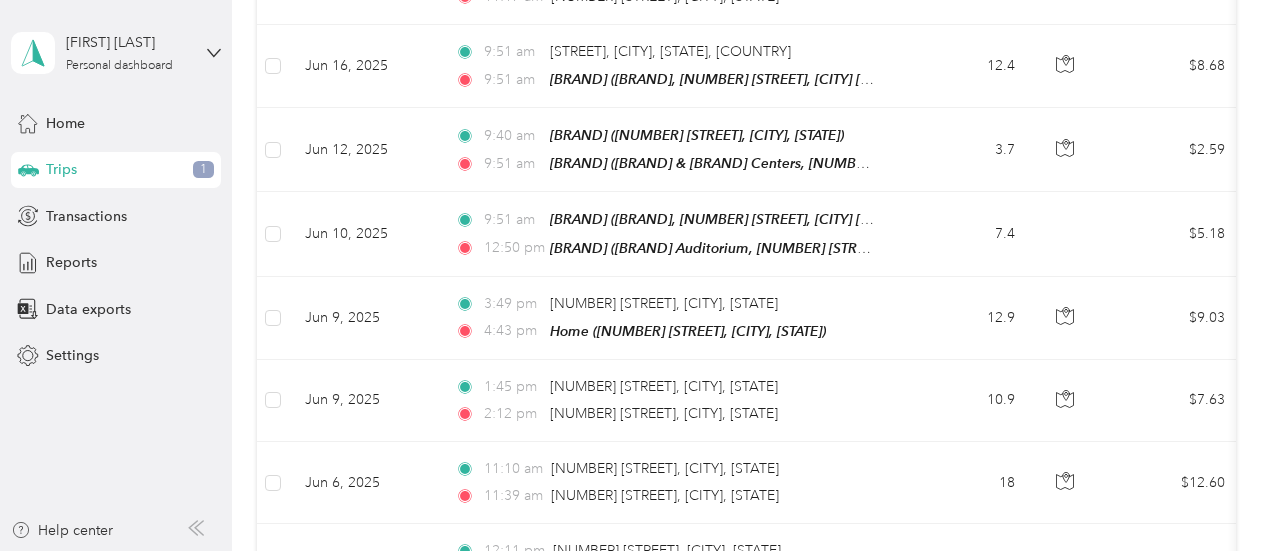scroll, scrollTop: 1231, scrollLeft: 0, axis: vertical 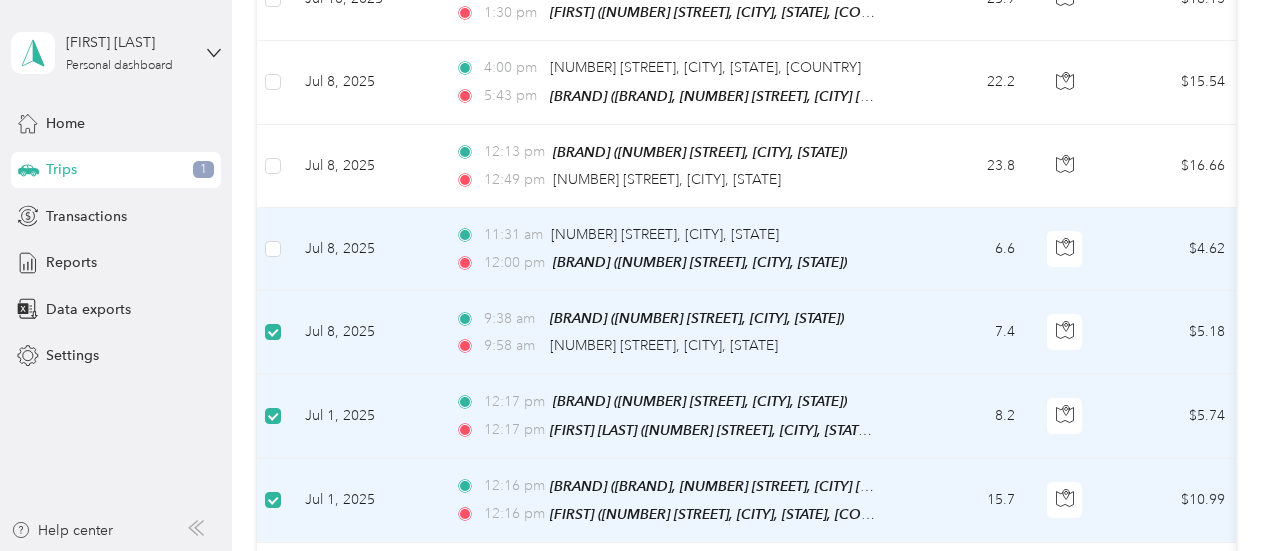 click at bounding box center [273, 249] 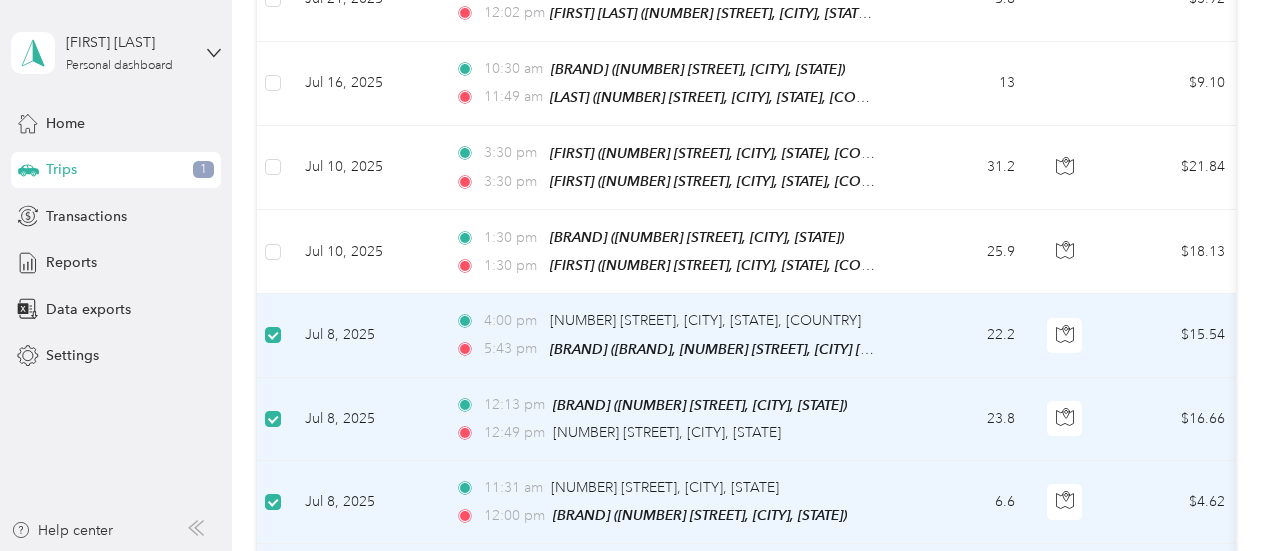 scroll, scrollTop: 455, scrollLeft: 0, axis: vertical 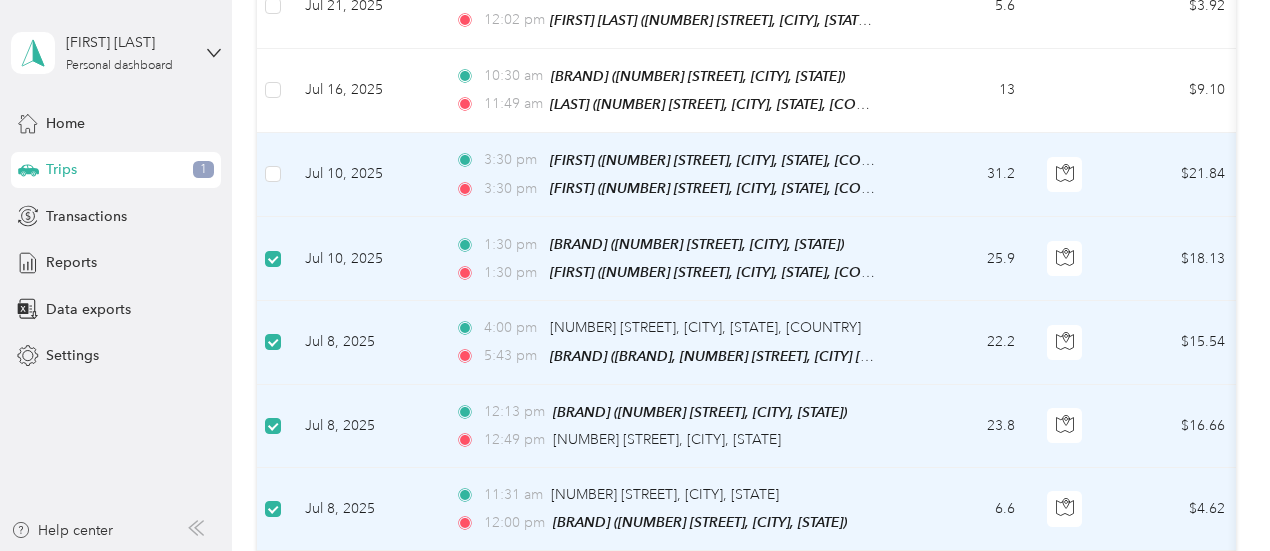 click at bounding box center [273, 175] 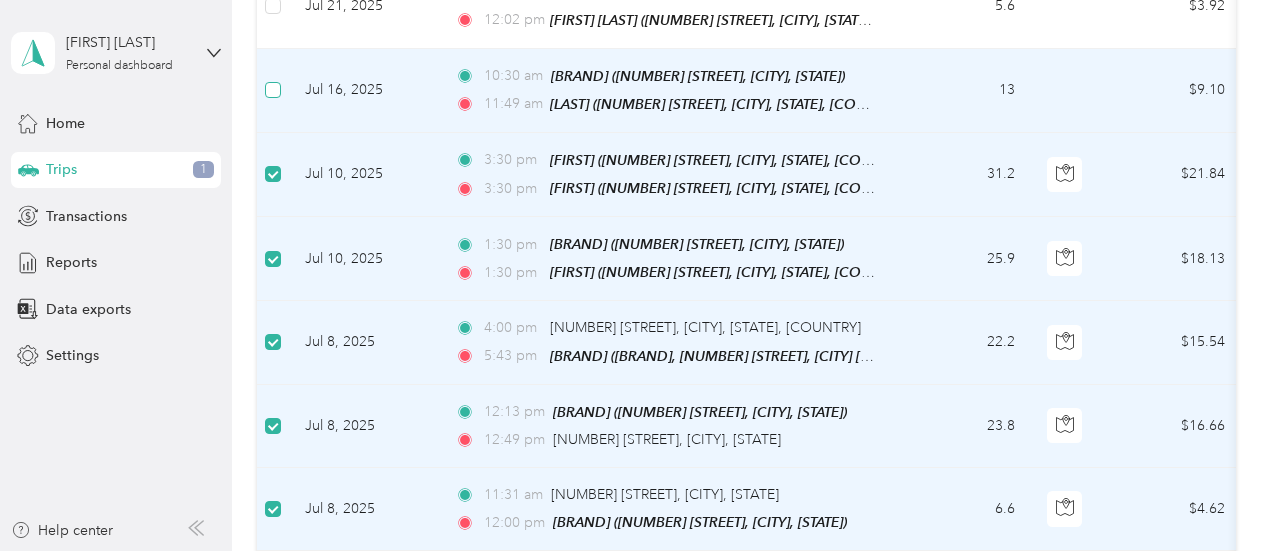 click at bounding box center [273, 90] 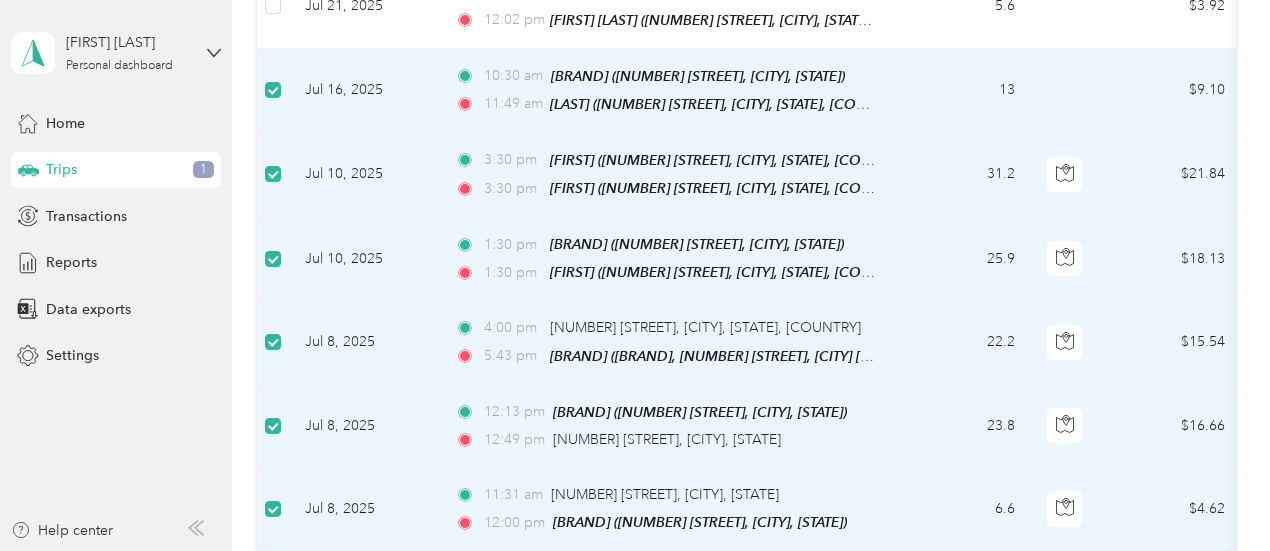 scroll, scrollTop: 226, scrollLeft: 0, axis: vertical 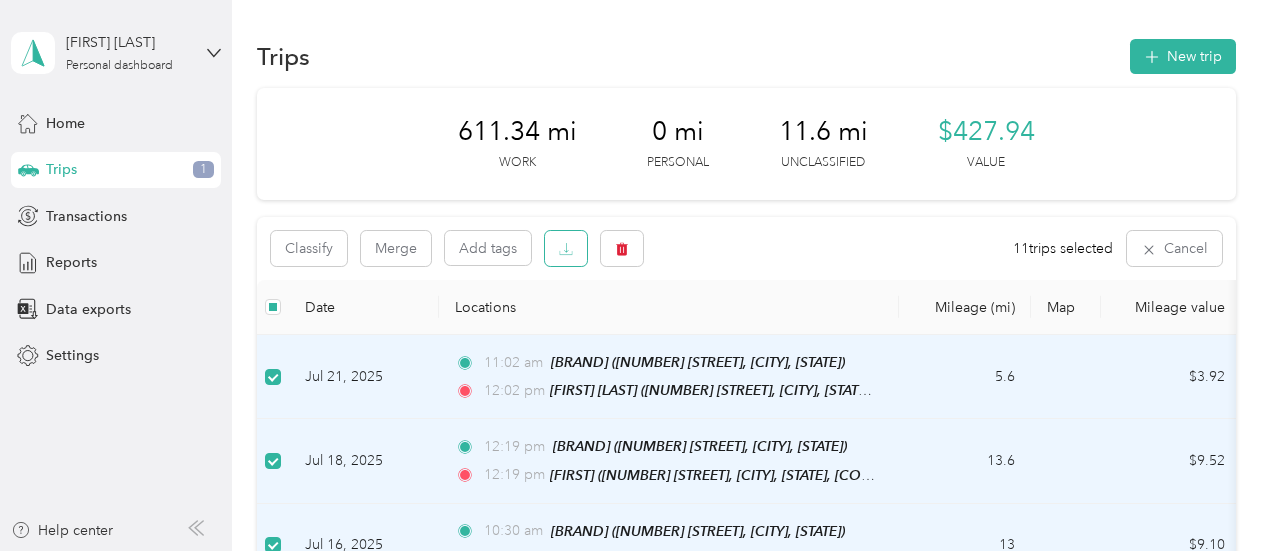 click 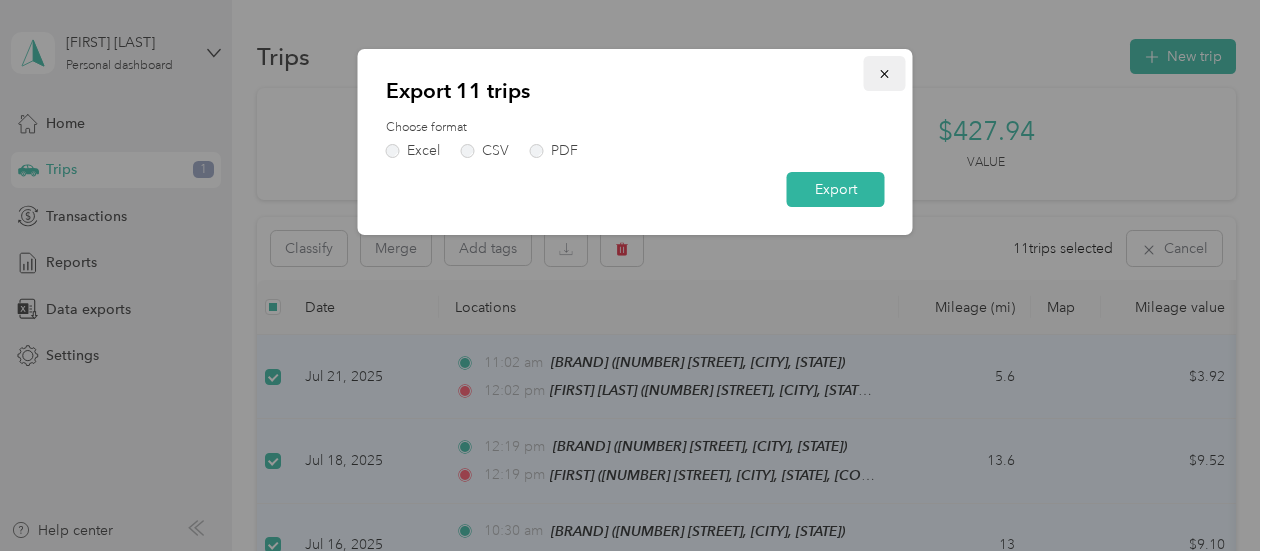 click at bounding box center (885, 73) 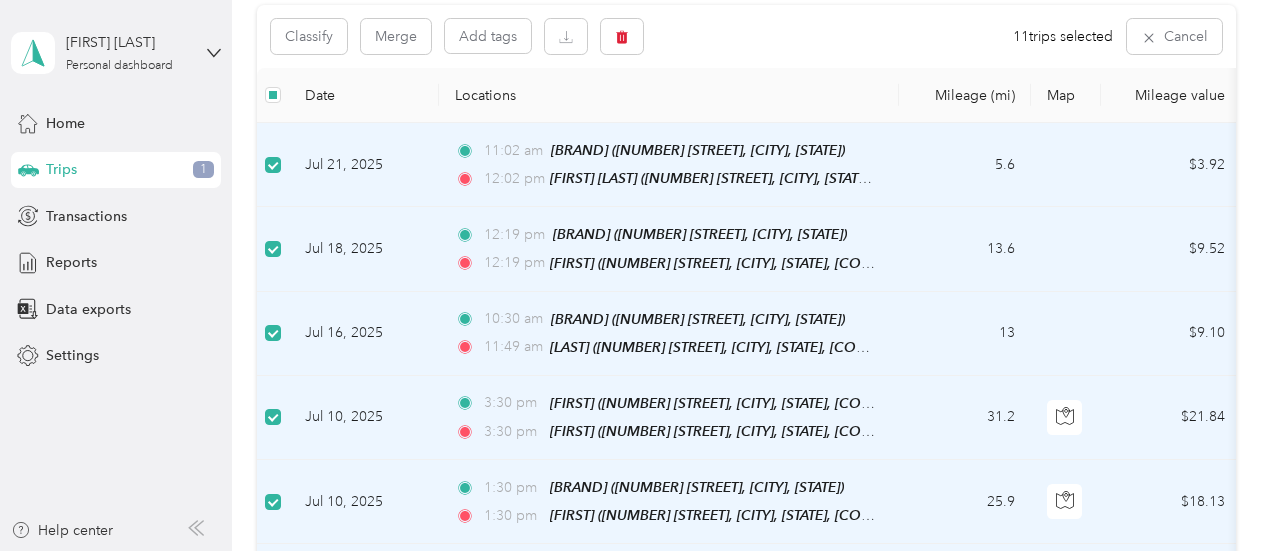 scroll, scrollTop: 188, scrollLeft: 0, axis: vertical 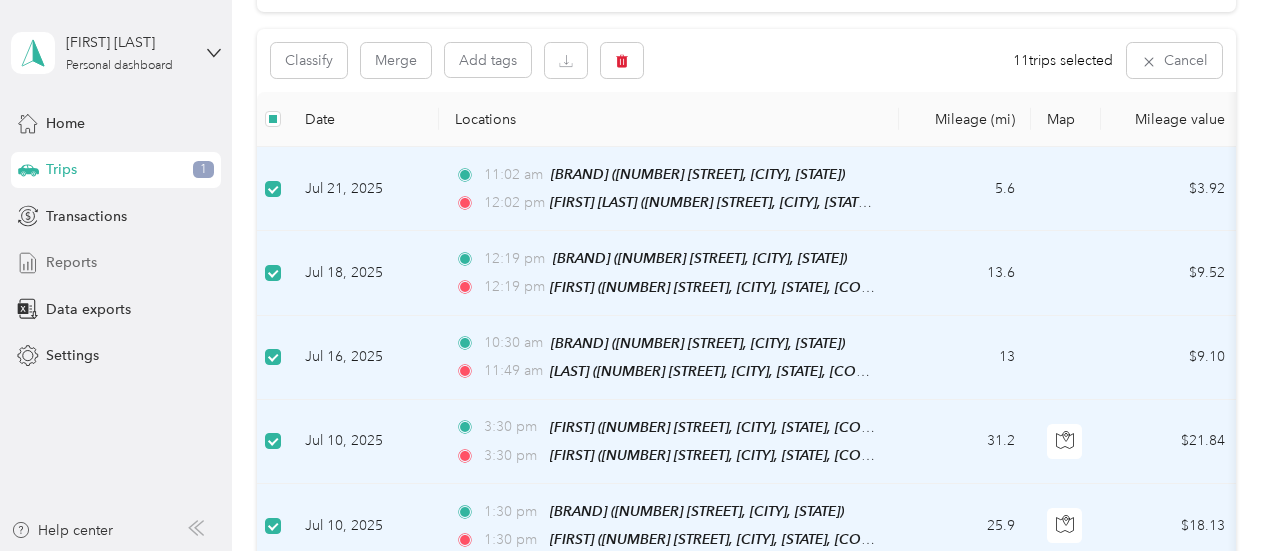 click on "Reports" at bounding box center [71, 262] 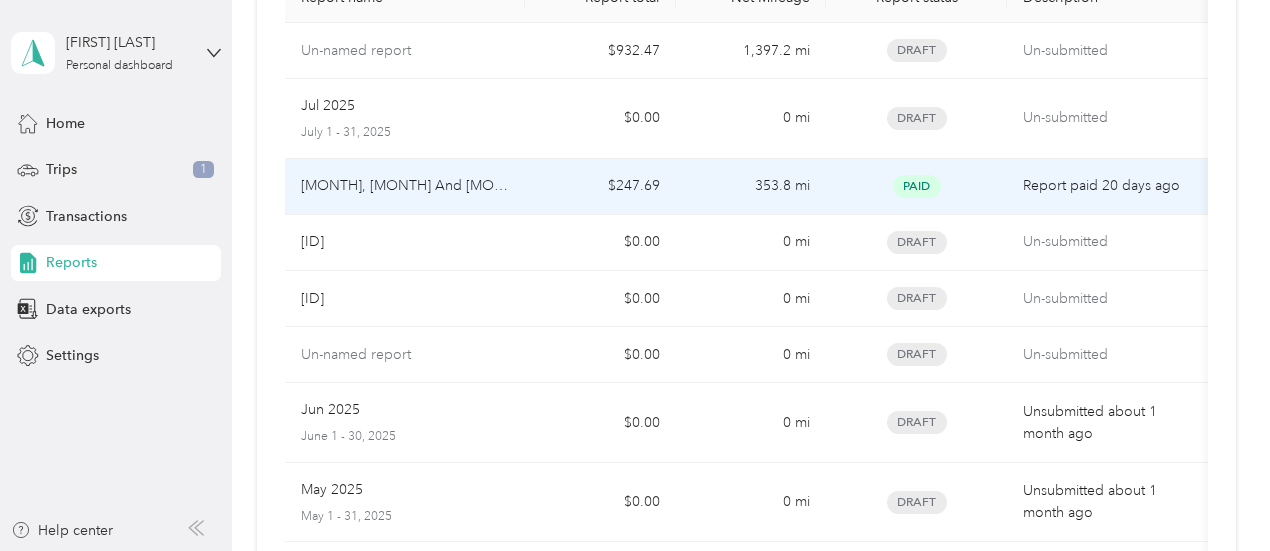 scroll, scrollTop: 0, scrollLeft: 0, axis: both 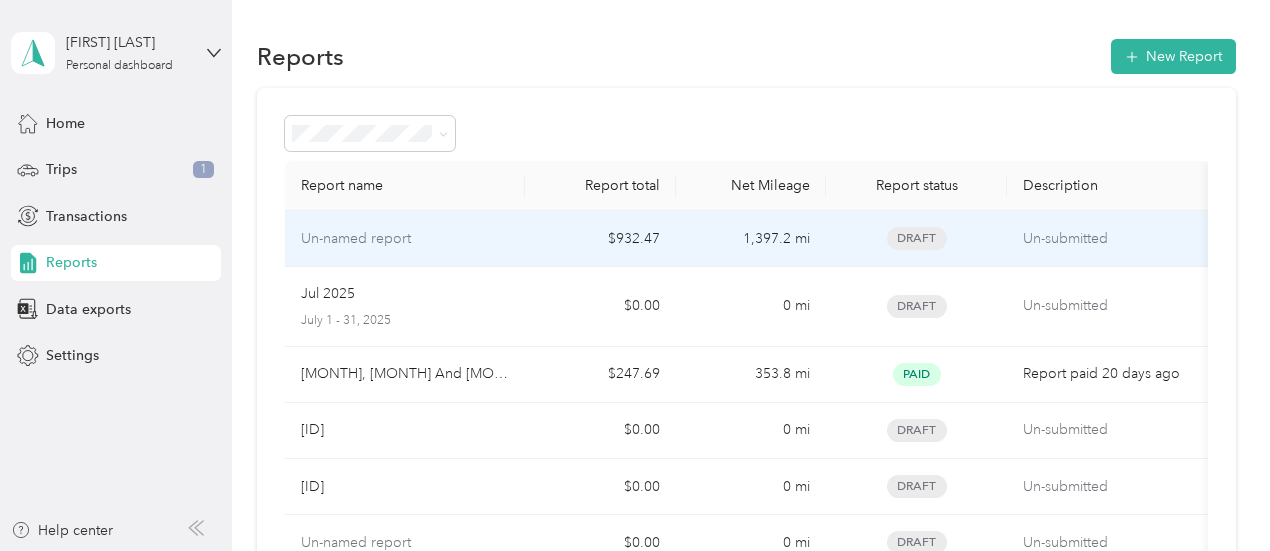 click on "Un-named report" at bounding box center (405, 239) 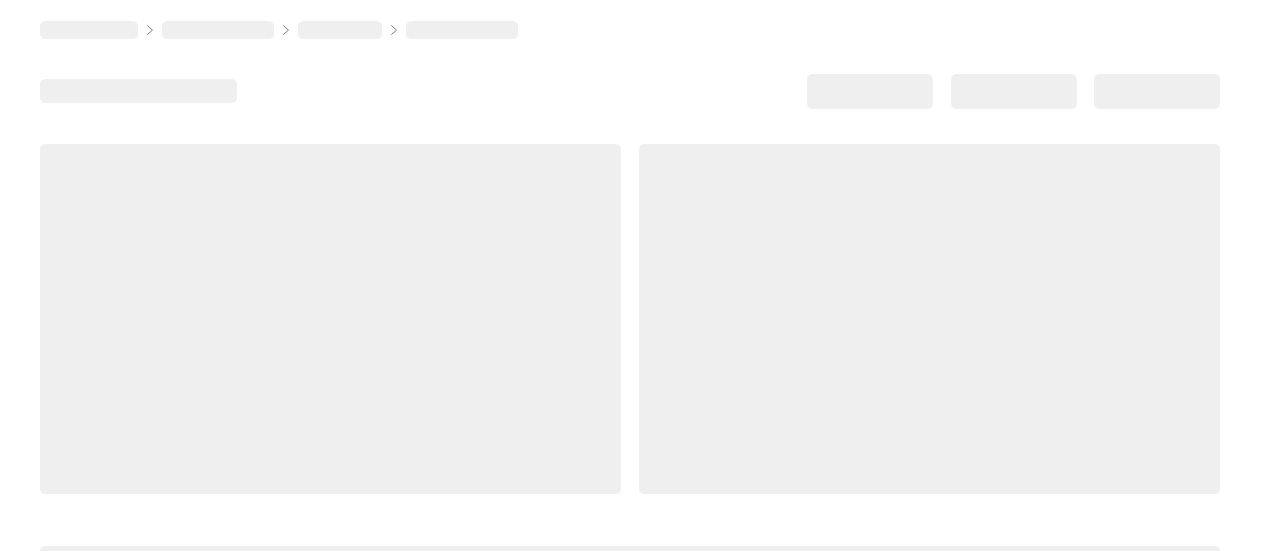 click at bounding box center [929, 319] 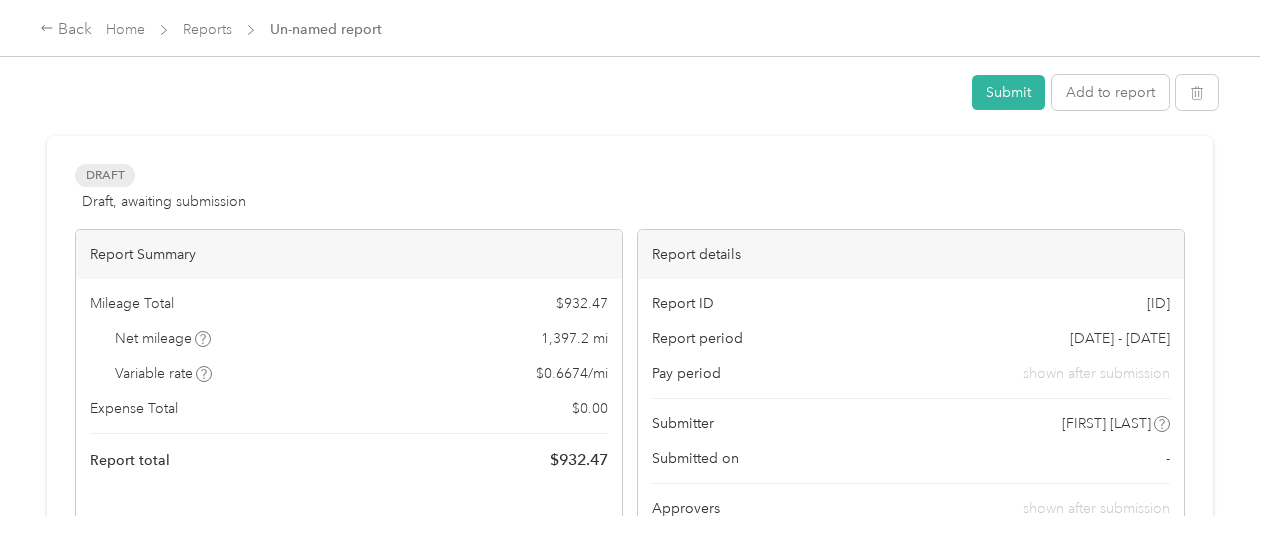 scroll, scrollTop: 486, scrollLeft: 0, axis: vertical 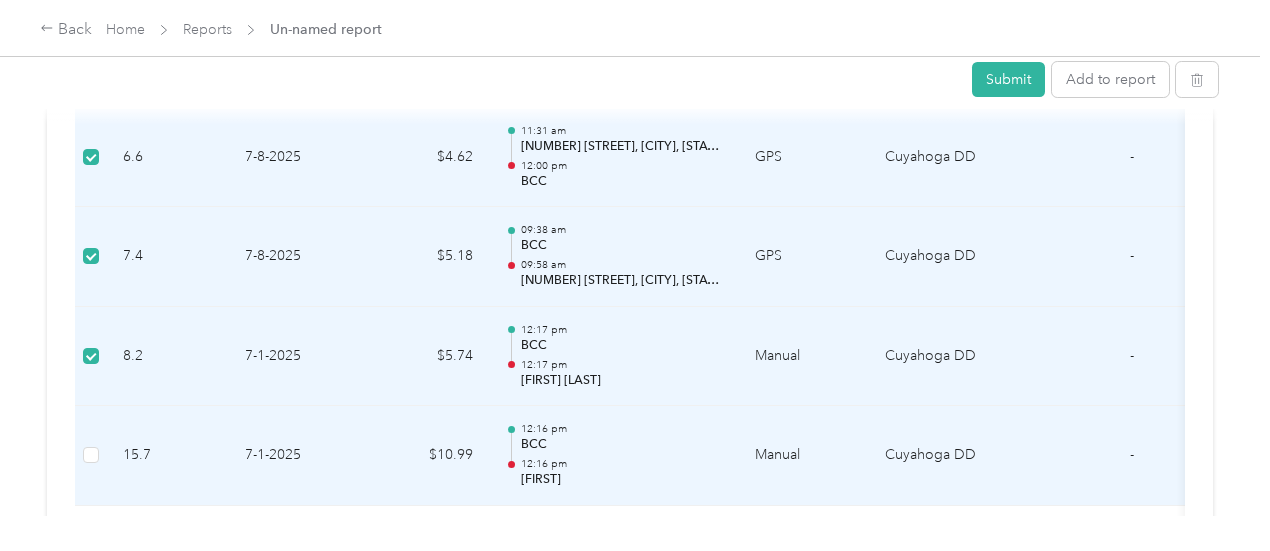 click at bounding box center [91, 456] 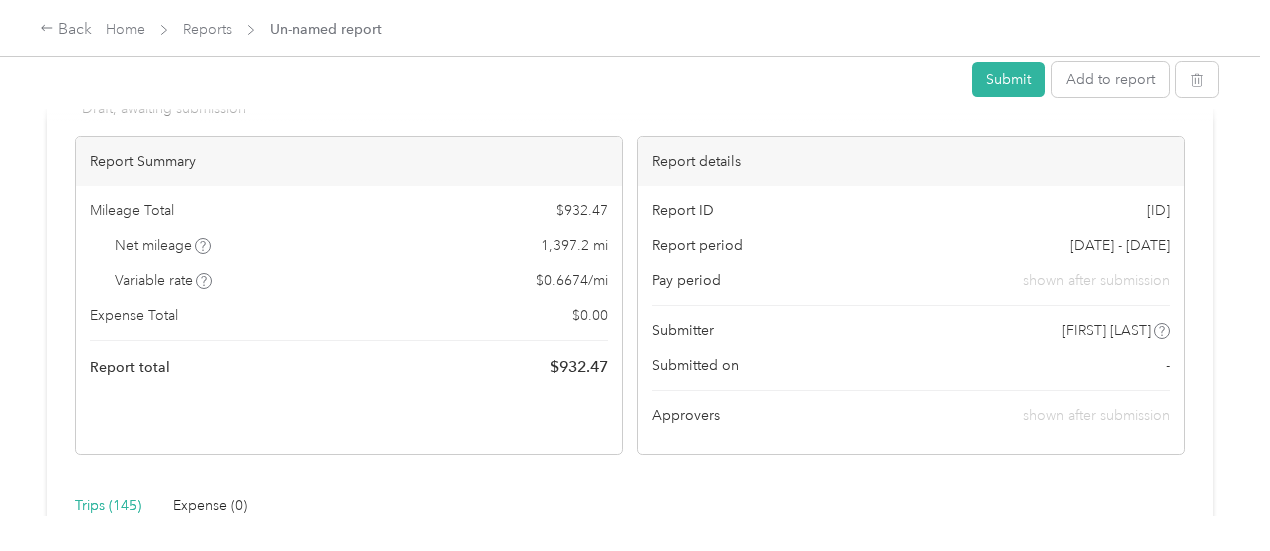 scroll, scrollTop: 82, scrollLeft: 0, axis: vertical 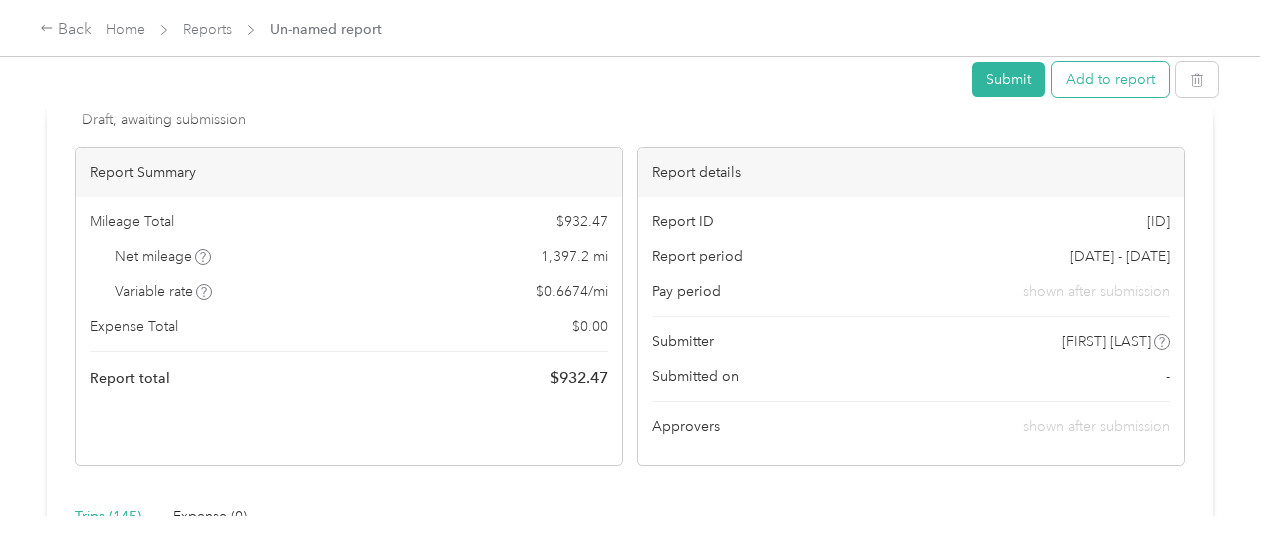 click on "Add to report" at bounding box center [1110, 79] 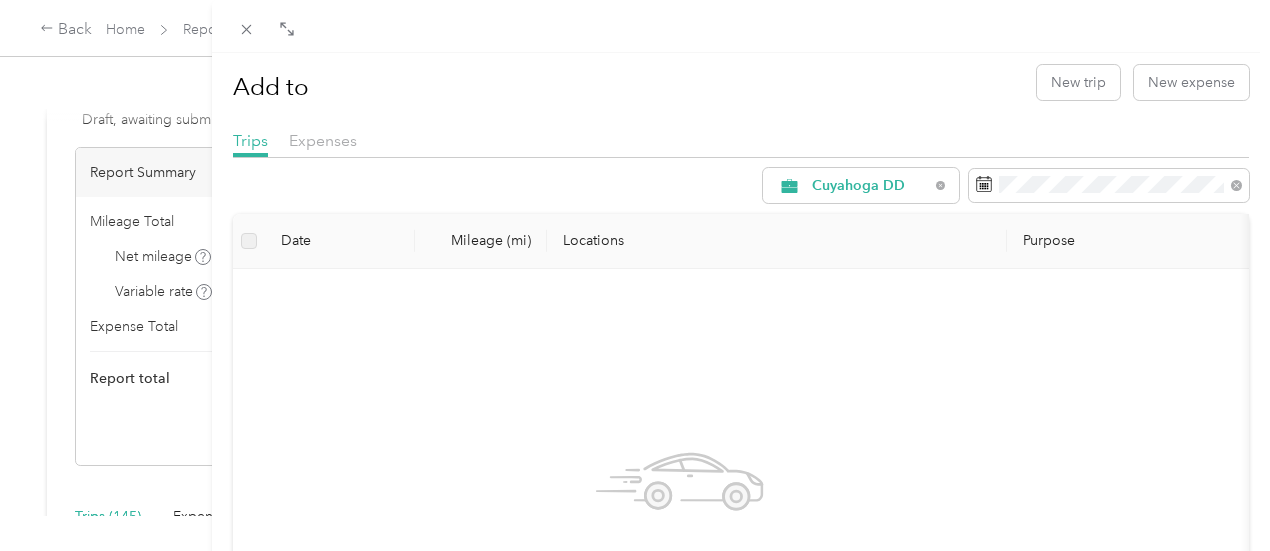 scroll, scrollTop: 0, scrollLeft: 0, axis: both 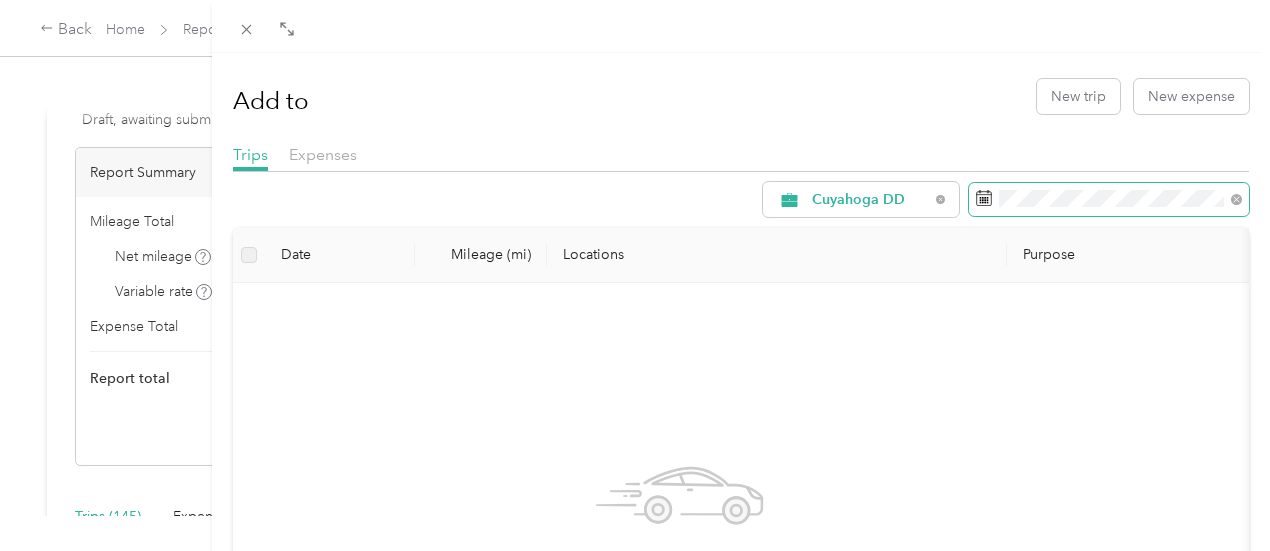 click 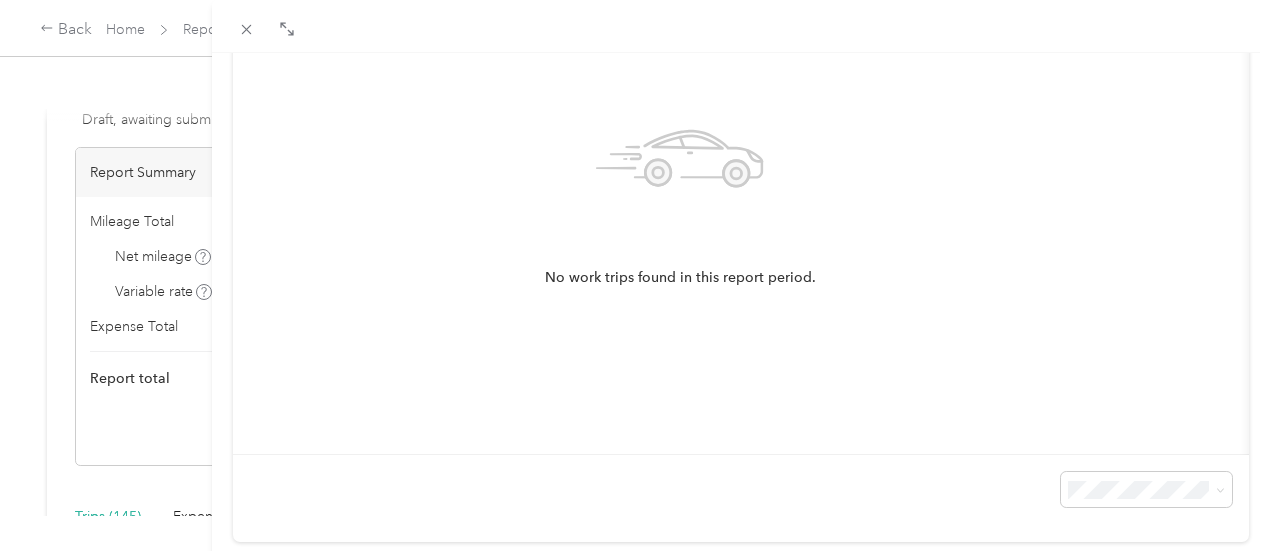 scroll, scrollTop: 0, scrollLeft: 0, axis: both 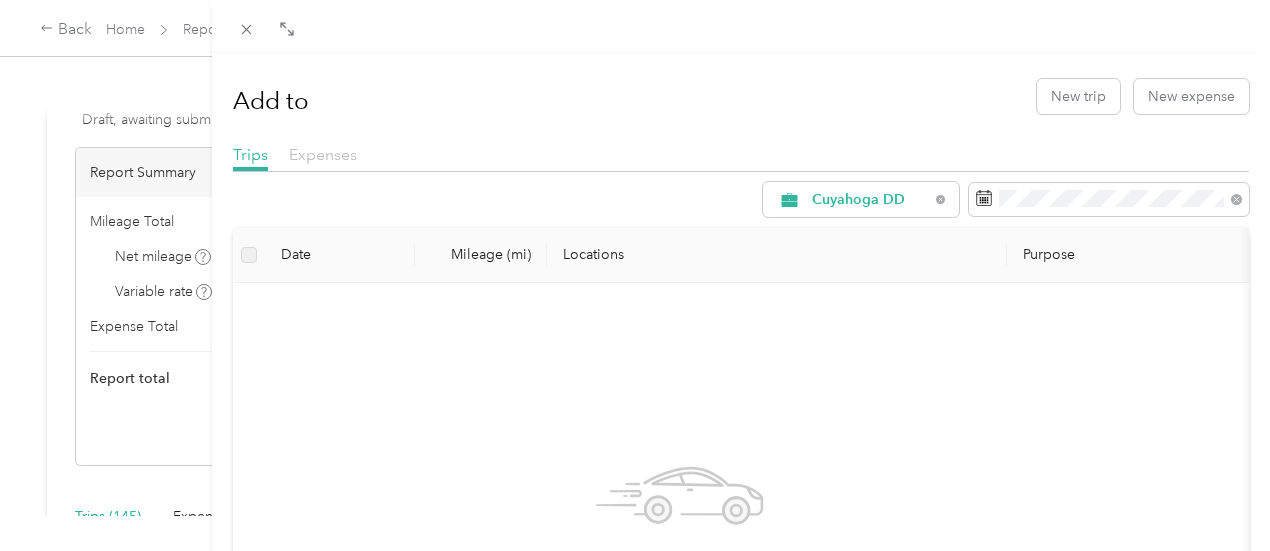 click on "Expenses" at bounding box center (323, 154) 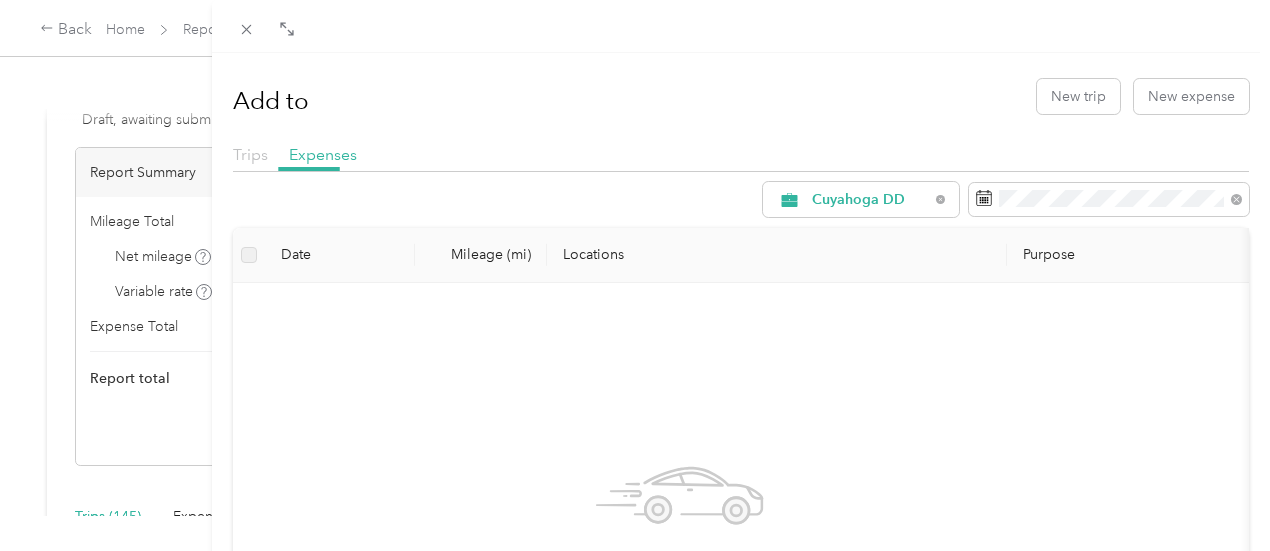 click on "Trips" at bounding box center [250, 154] 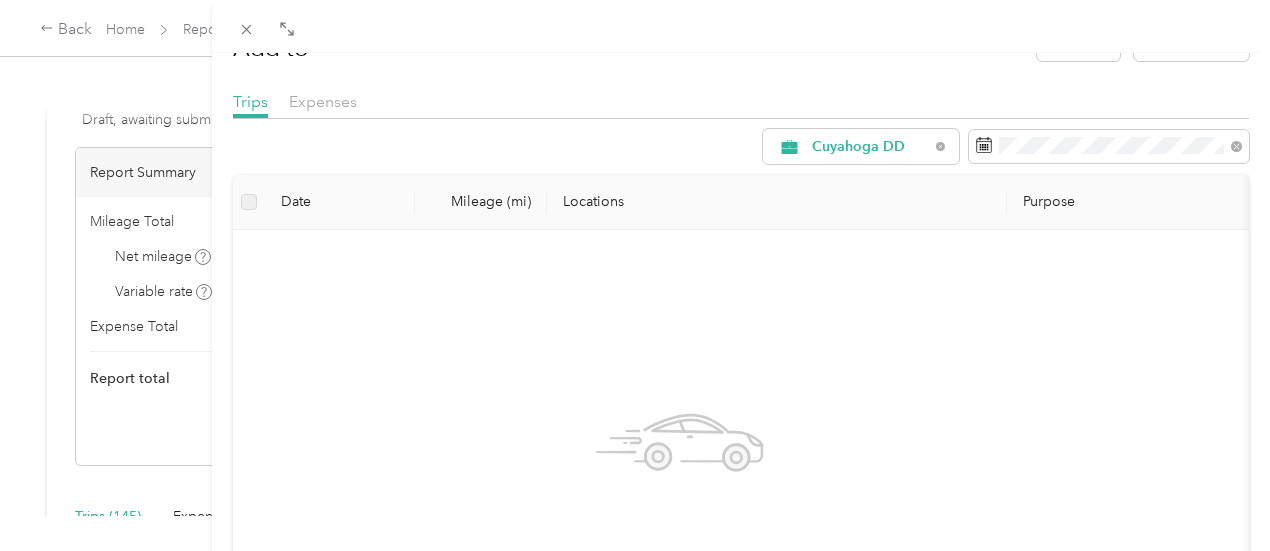 scroll, scrollTop: 0, scrollLeft: 0, axis: both 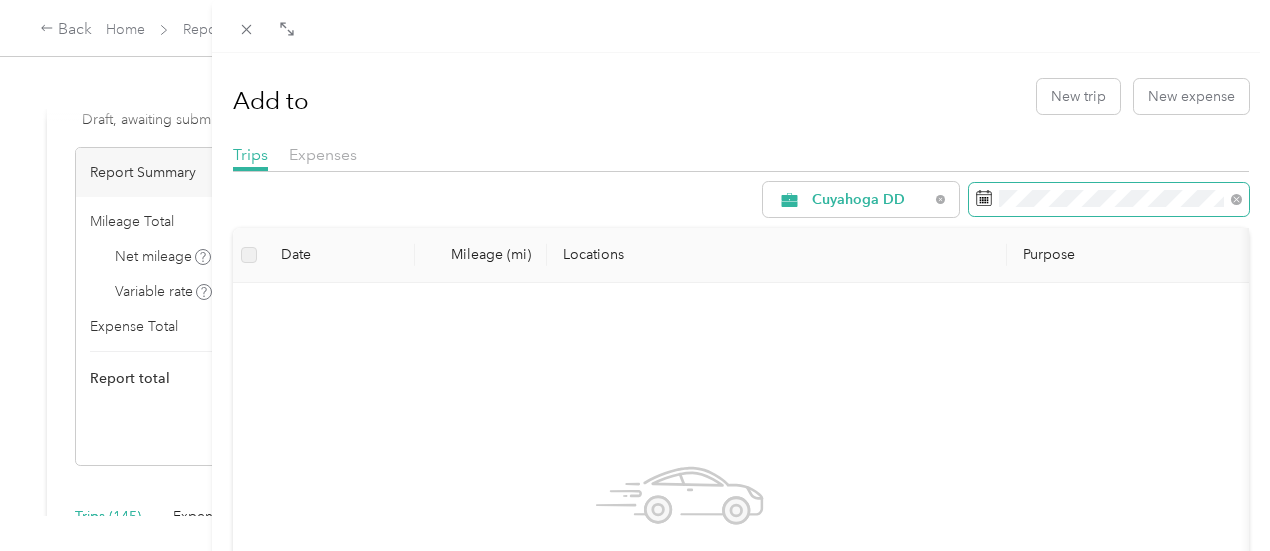 click at bounding box center (1109, 200) 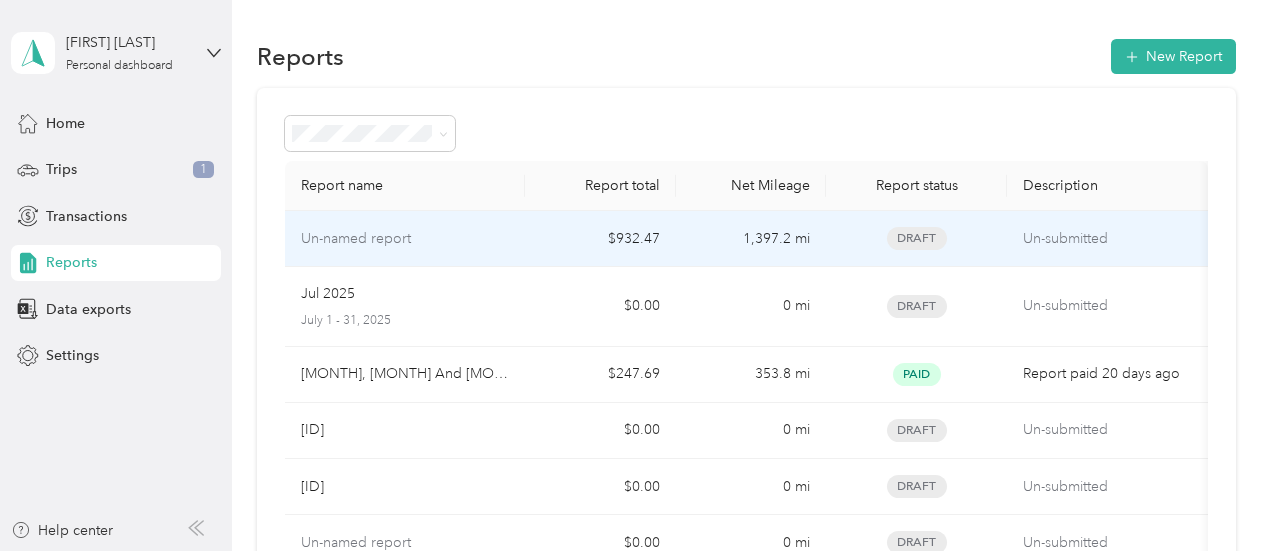 click on "Un-named report" at bounding box center [405, 239] 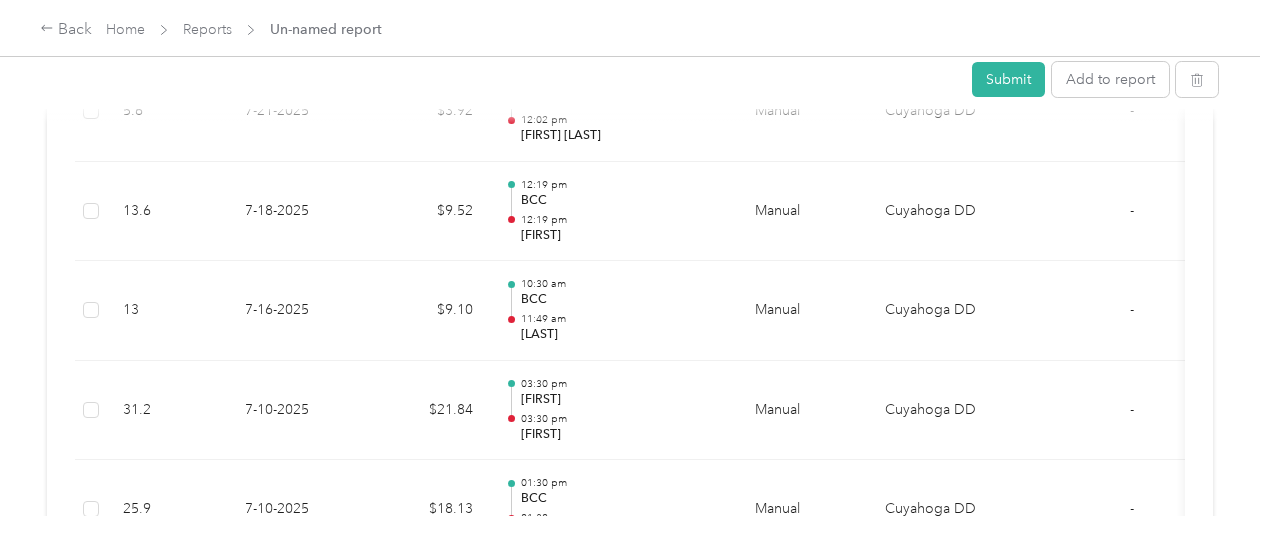 scroll, scrollTop: 630, scrollLeft: 0, axis: vertical 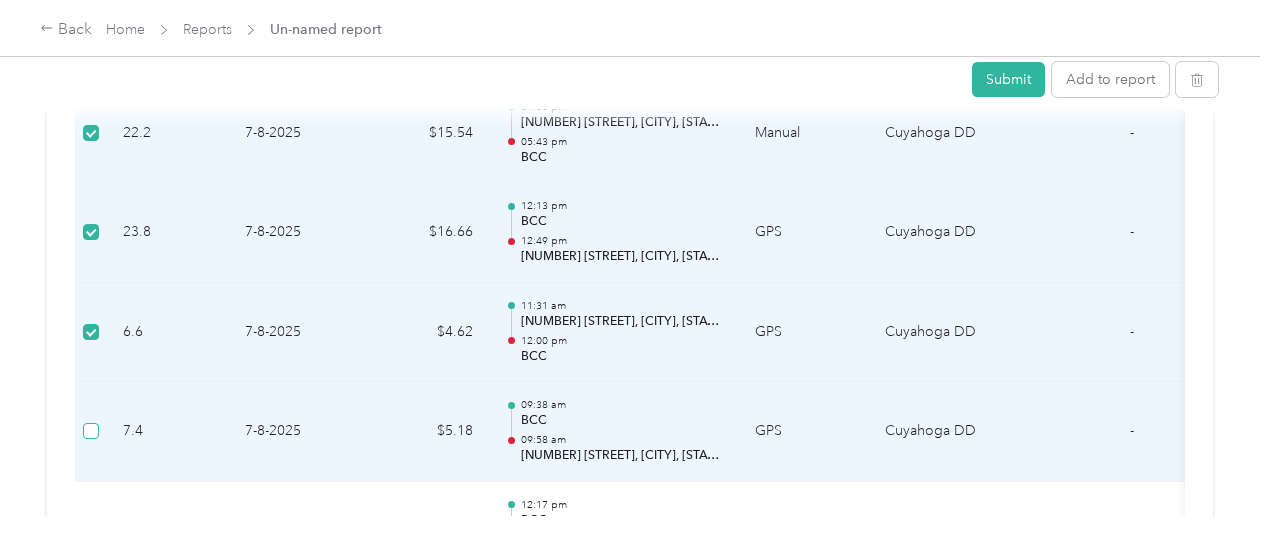 click at bounding box center (91, 431) 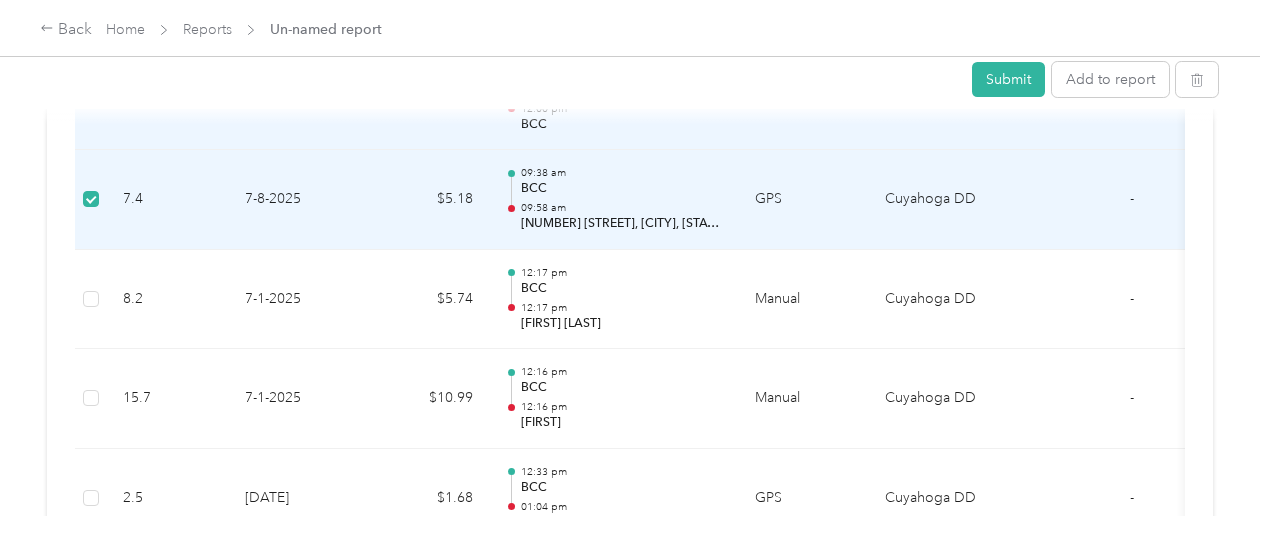 scroll, scrollTop: 1340, scrollLeft: 0, axis: vertical 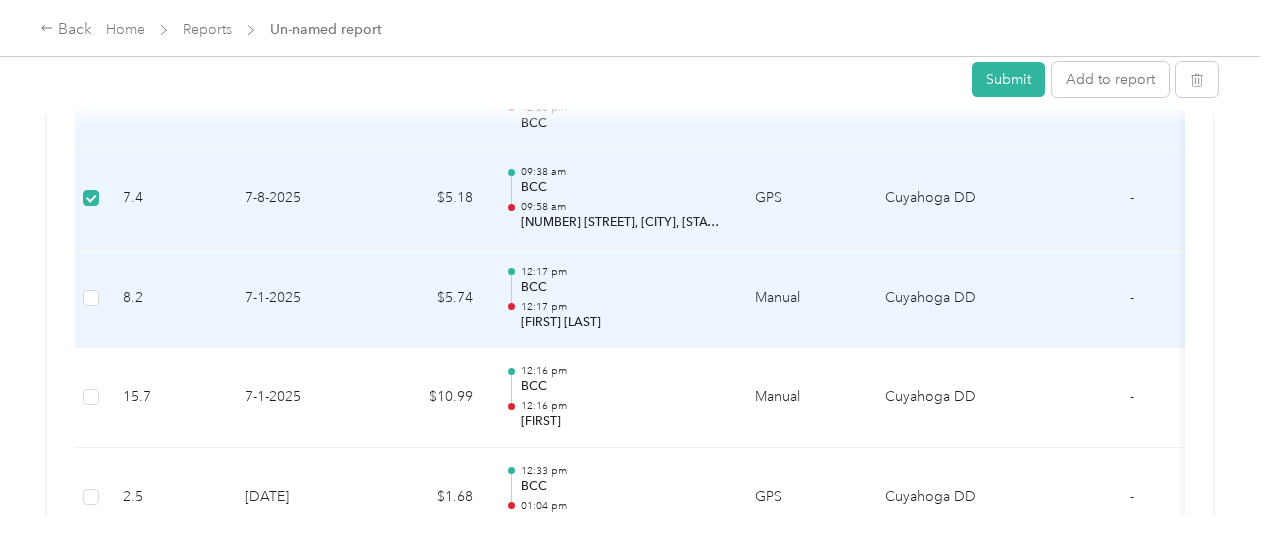 drag, startPoint x: 92, startPoint y: 301, endPoint x: 464, endPoint y: 341, distance: 374.14435 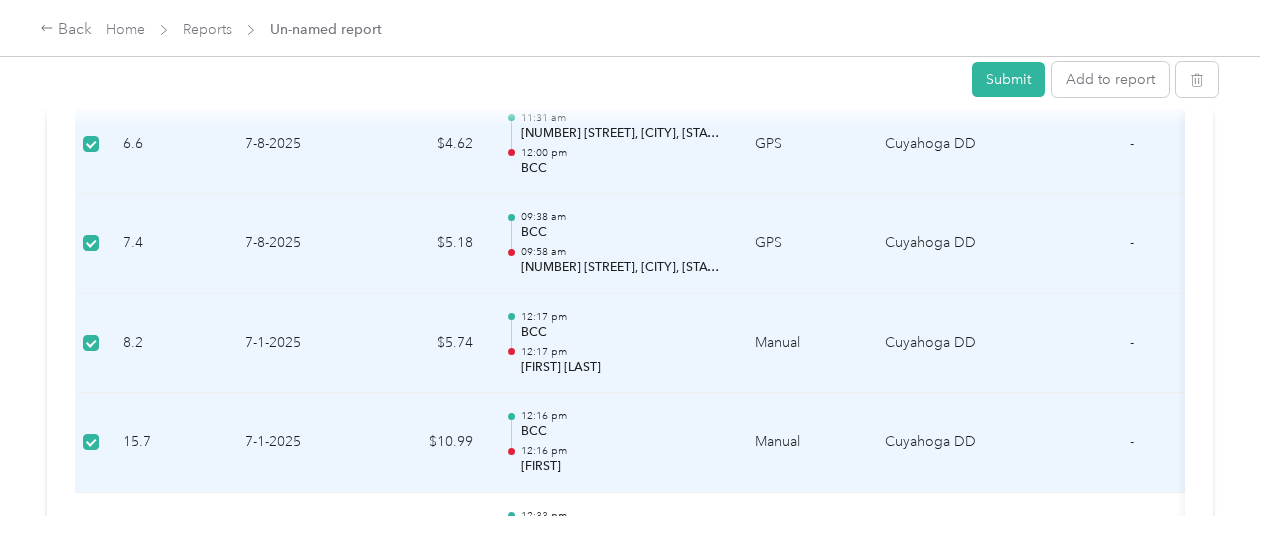 scroll, scrollTop: 1289, scrollLeft: 0, axis: vertical 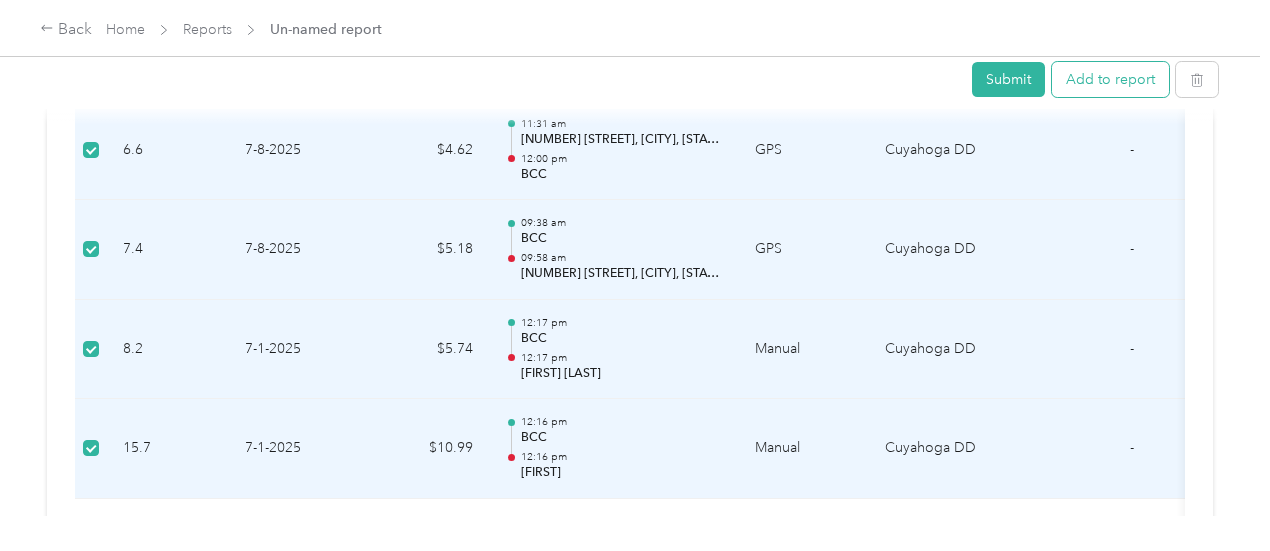 click on "Add to report" at bounding box center (1110, 79) 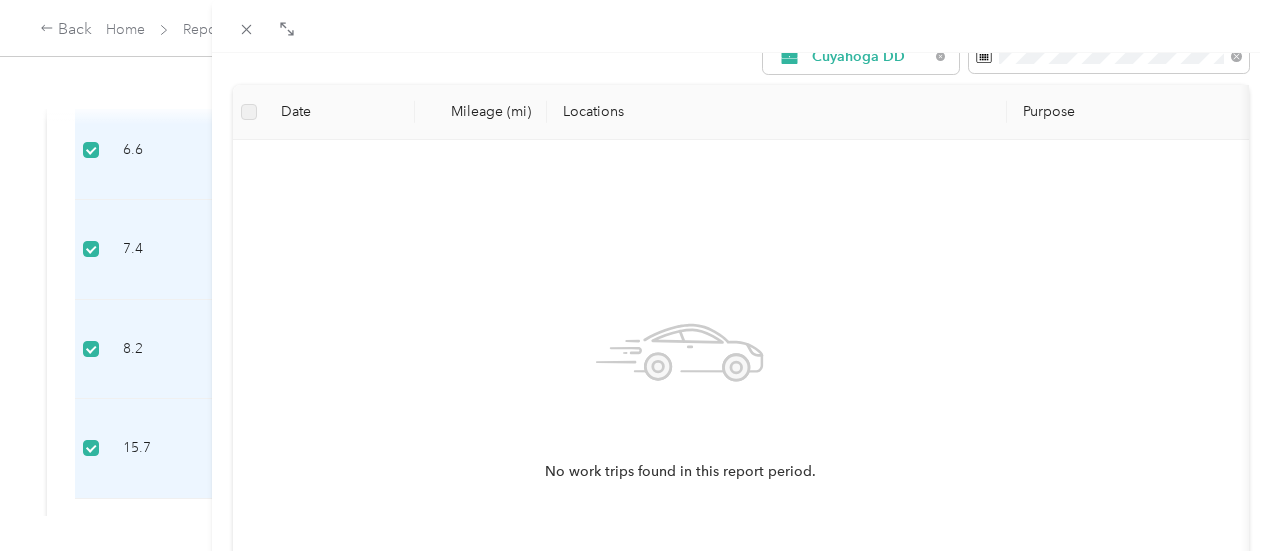 scroll, scrollTop: 409, scrollLeft: 0, axis: vertical 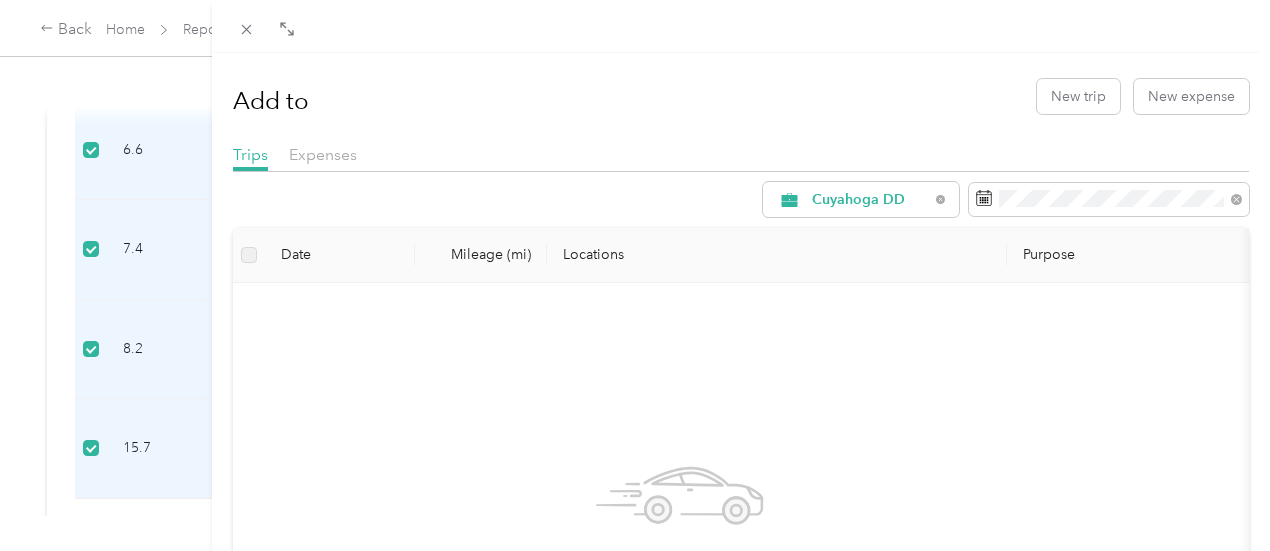 click on "Add to  New trip New expense Trips Expenses Cuyahoga DD Date Mileage (mi) Locations Purpose           No work trips found in this report period." at bounding box center (635, 275) 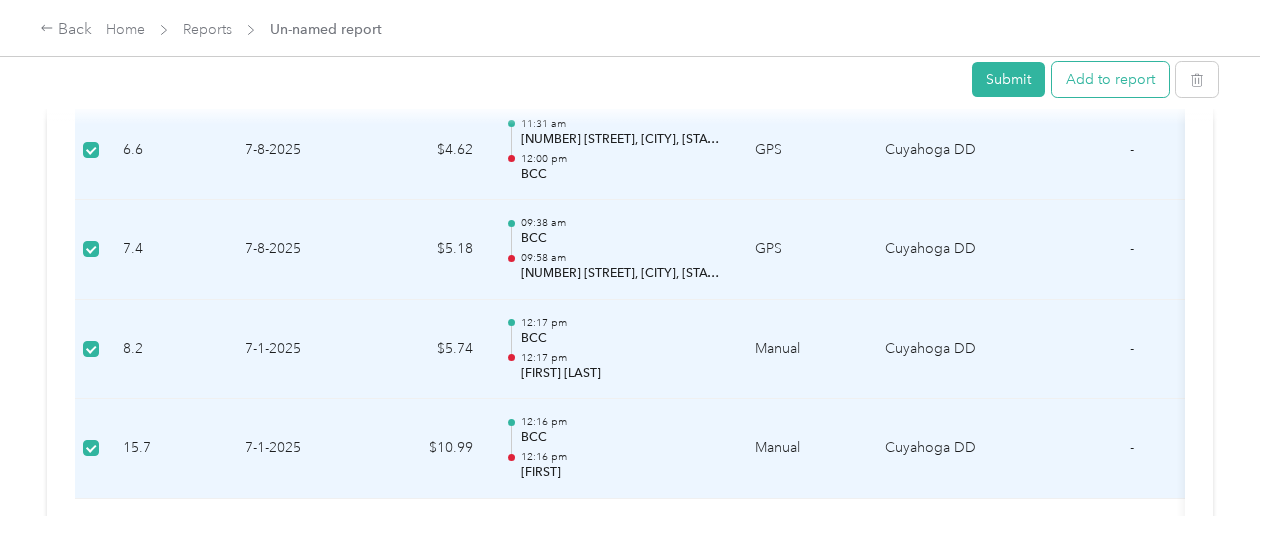 click on "Add to report" at bounding box center [1110, 79] 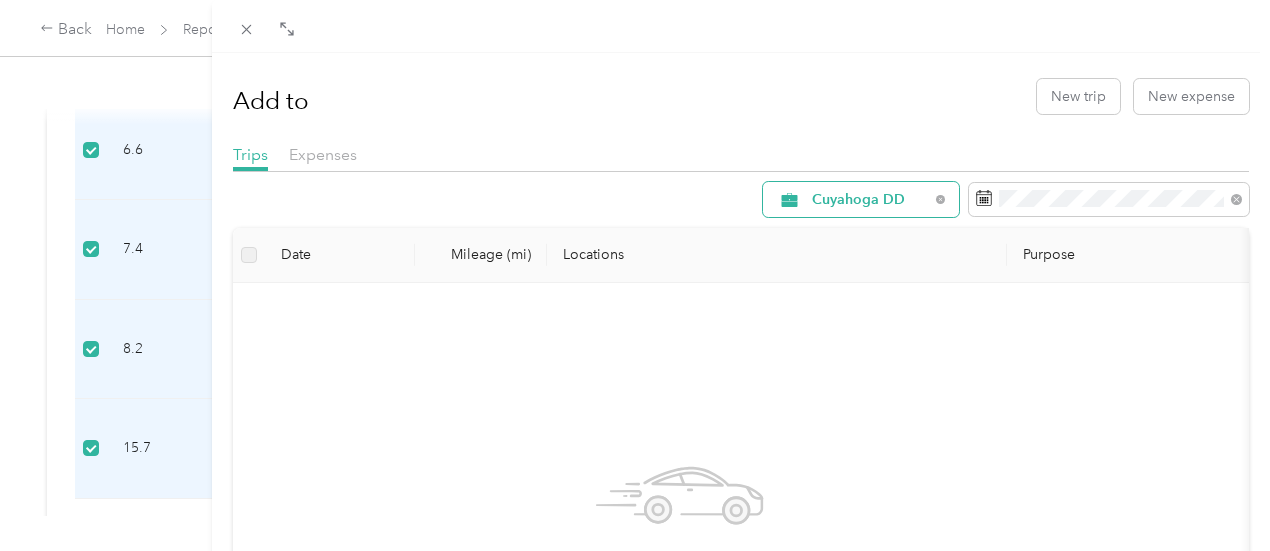 click on "Cuyahoga DD" at bounding box center [870, 200] 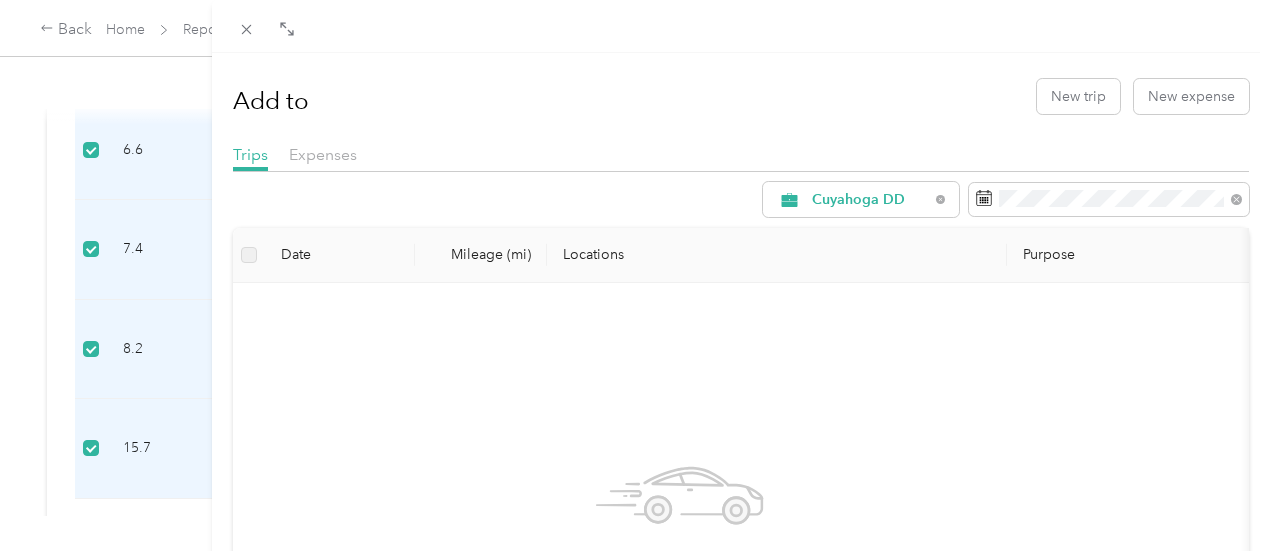 click on "No work trips found in this report period." at bounding box center (680, 537) 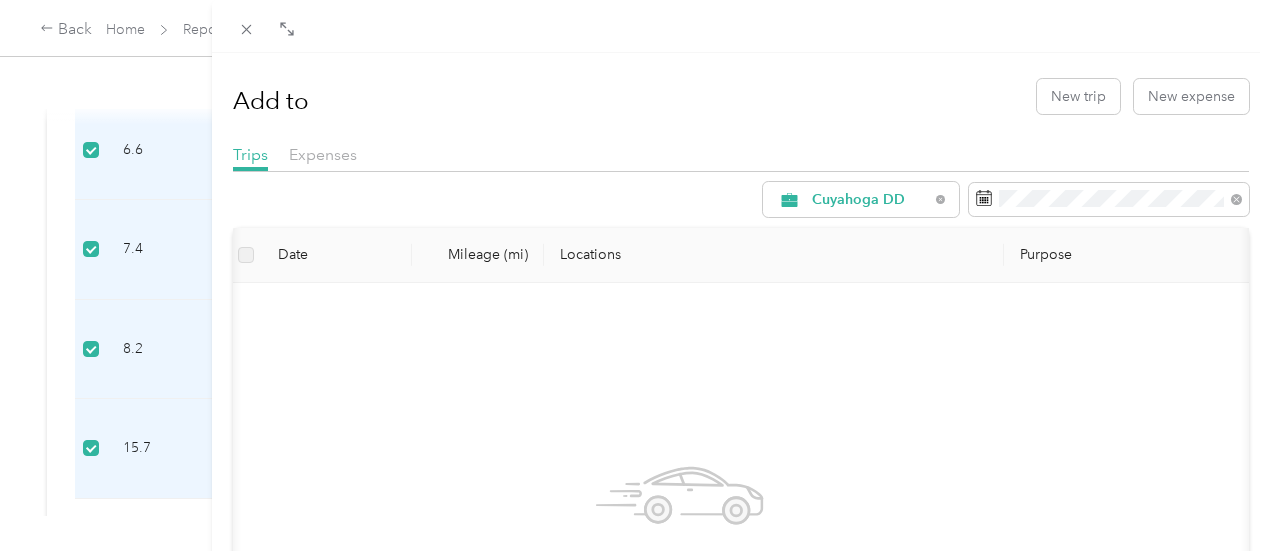 scroll, scrollTop: 0, scrollLeft: 2, axis: horizontal 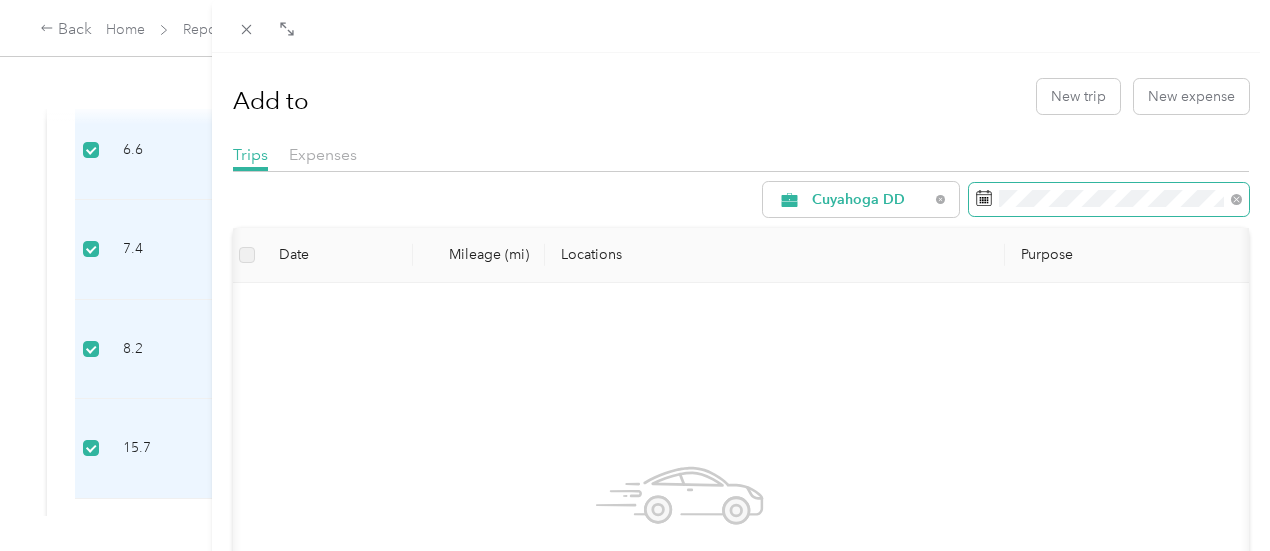click 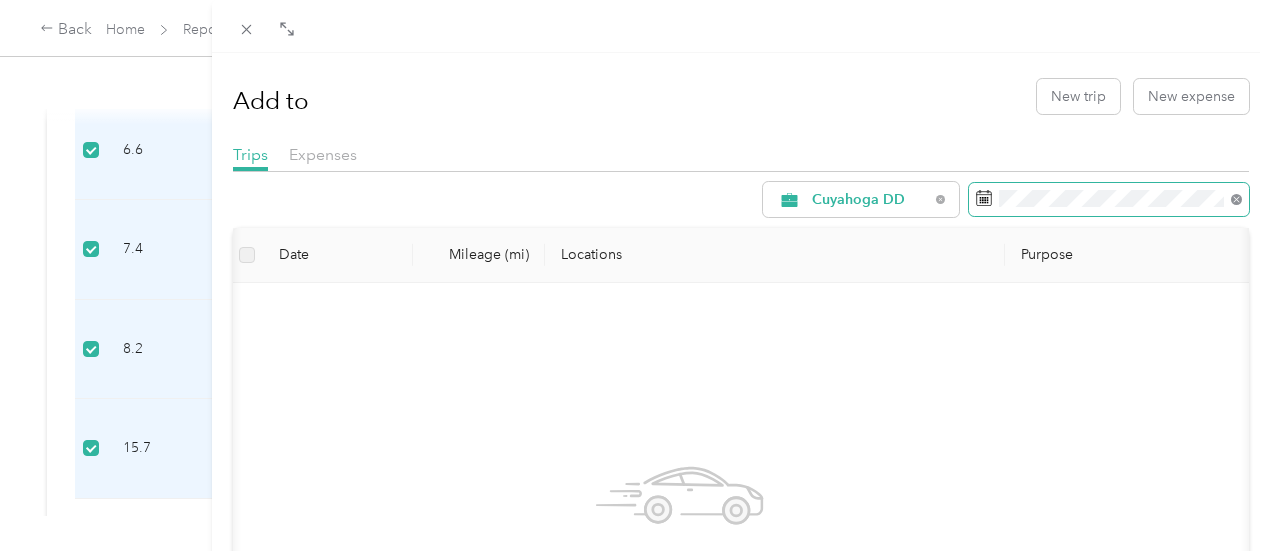 click 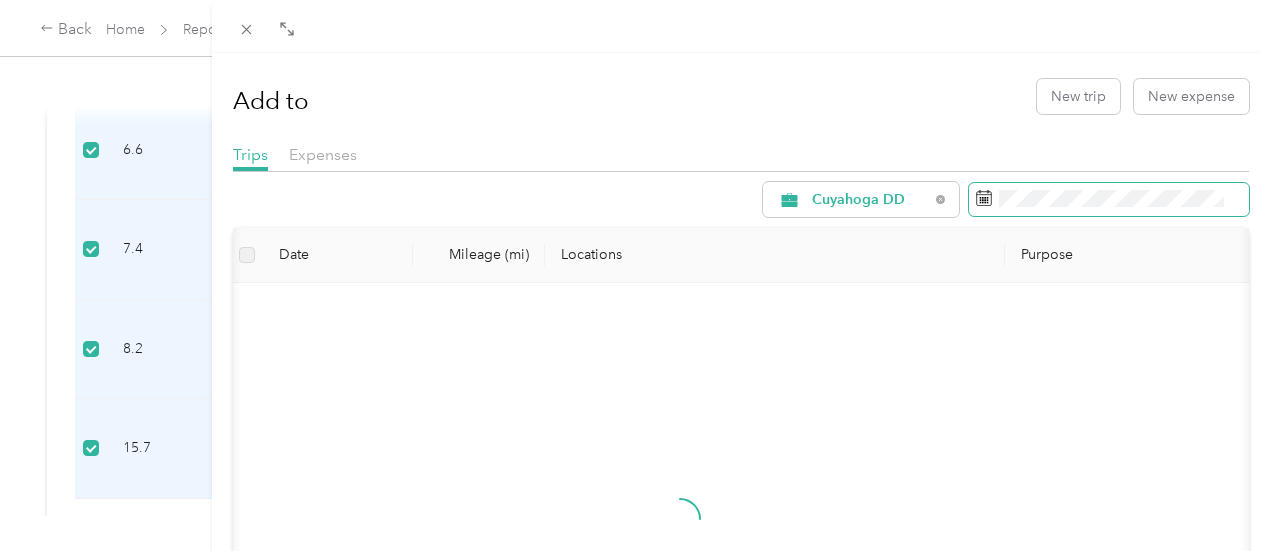 click 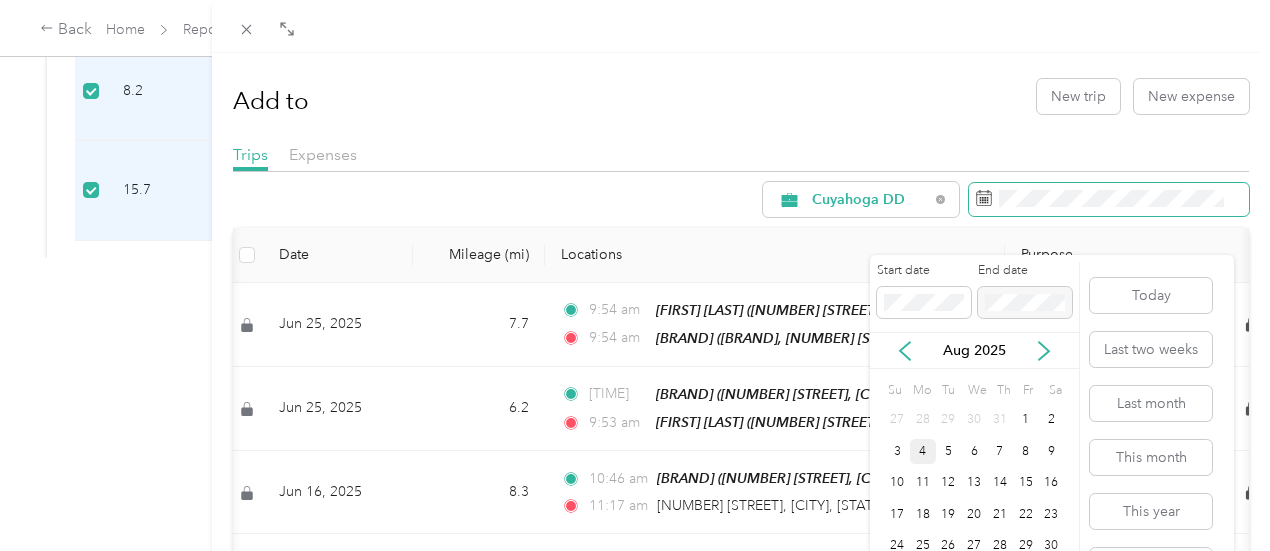 scroll, scrollTop: 319, scrollLeft: 0, axis: vertical 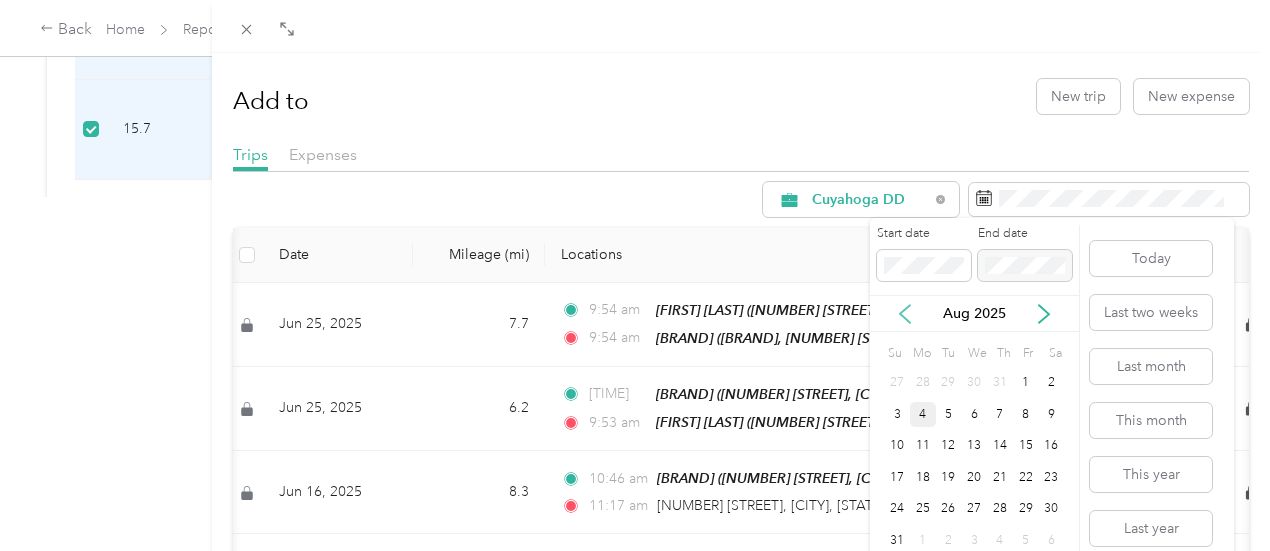 click 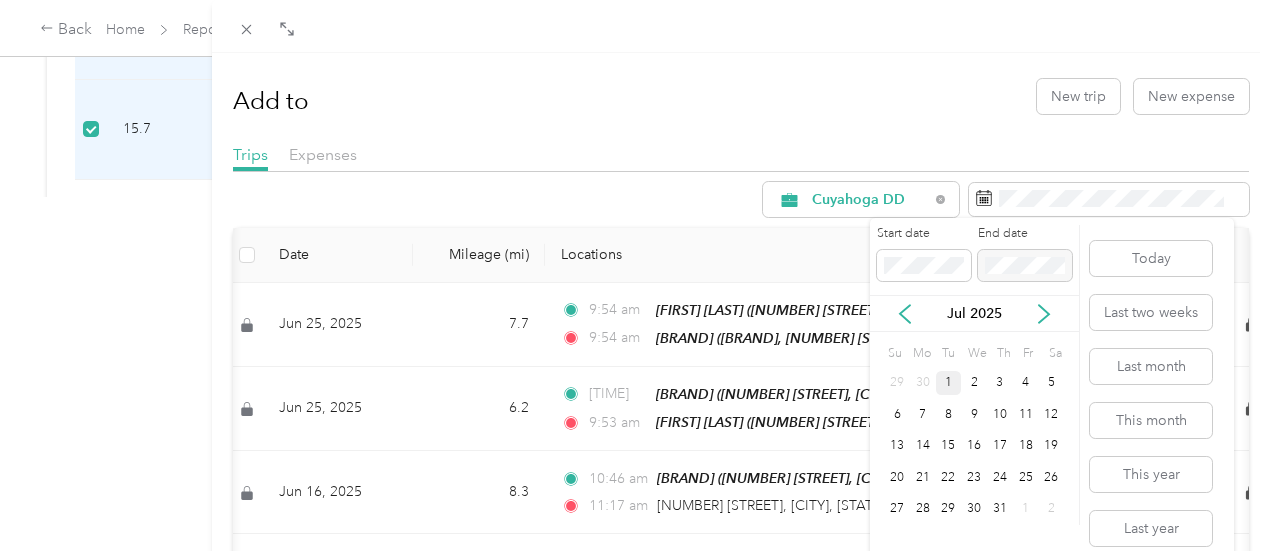 click on "1" at bounding box center (949, 383) 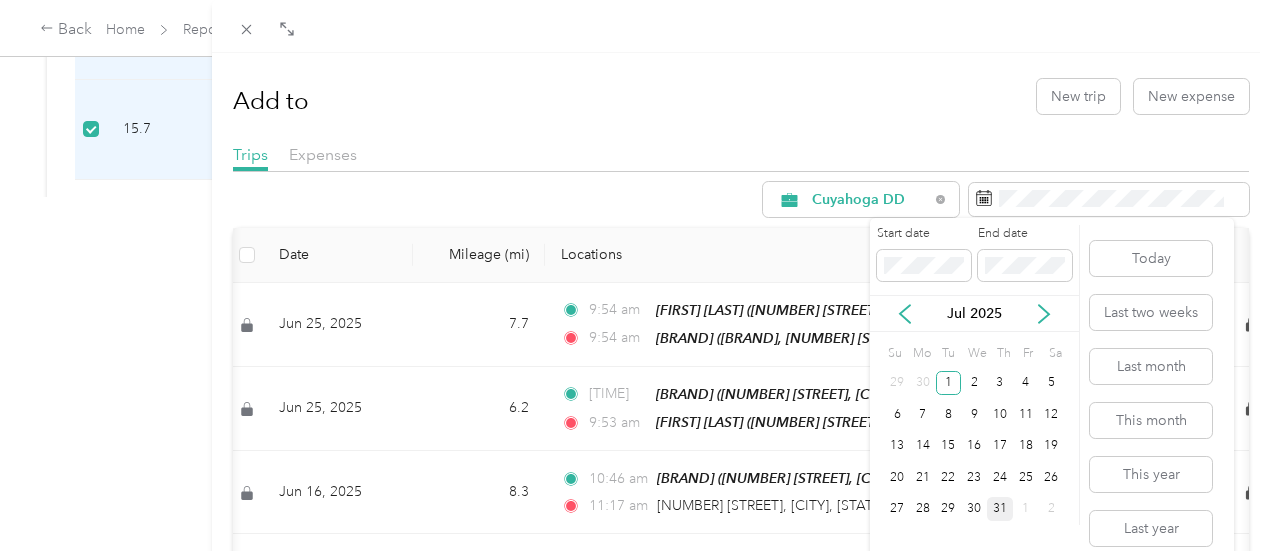 click on "31" at bounding box center (1000, 509) 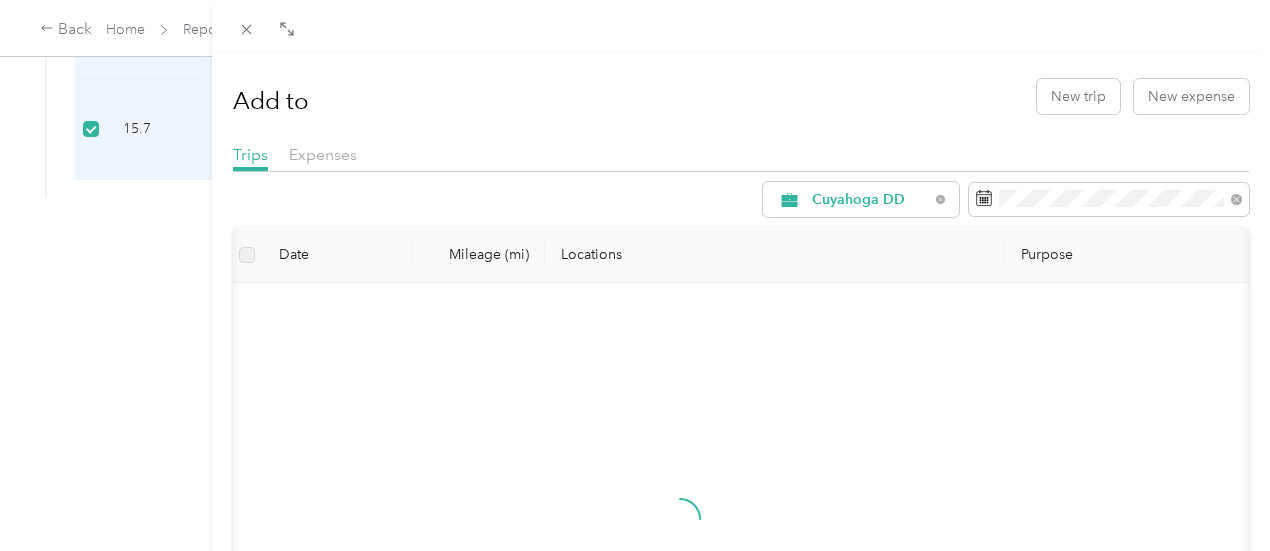 scroll, scrollTop: 0, scrollLeft: 0, axis: both 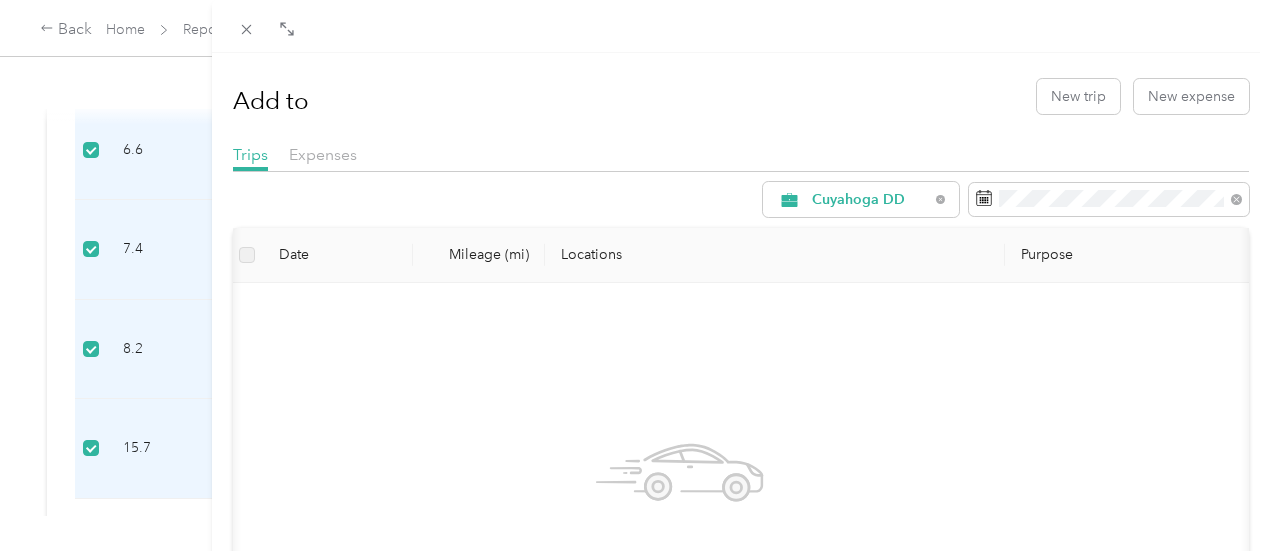 click at bounding box center [247, 255] 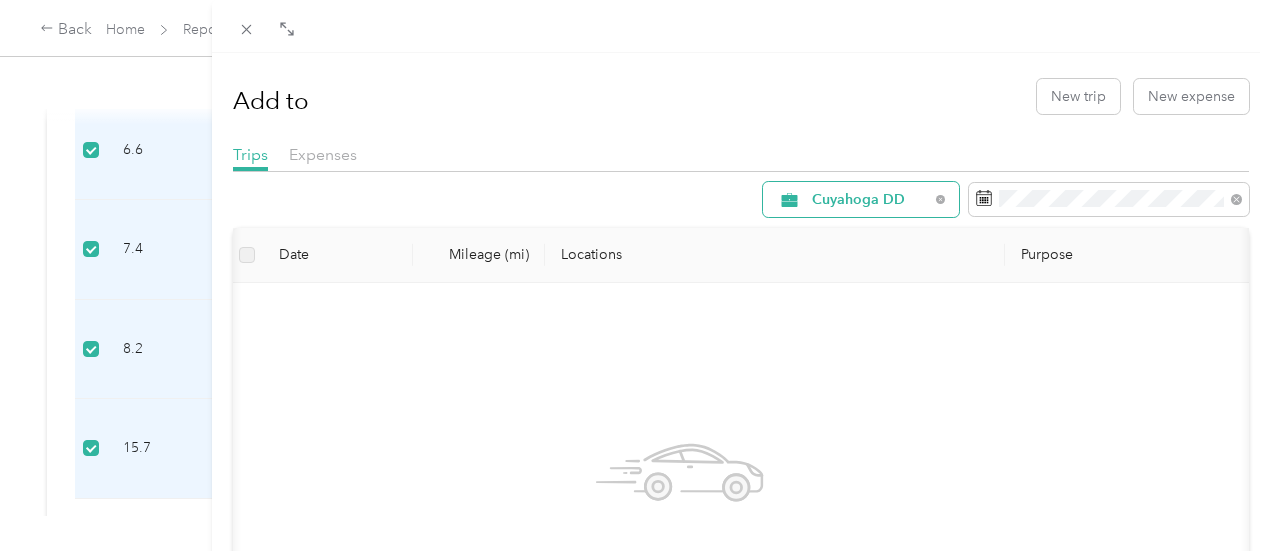 click on "Cuyahoga DD" at bounding box center (861, 199) 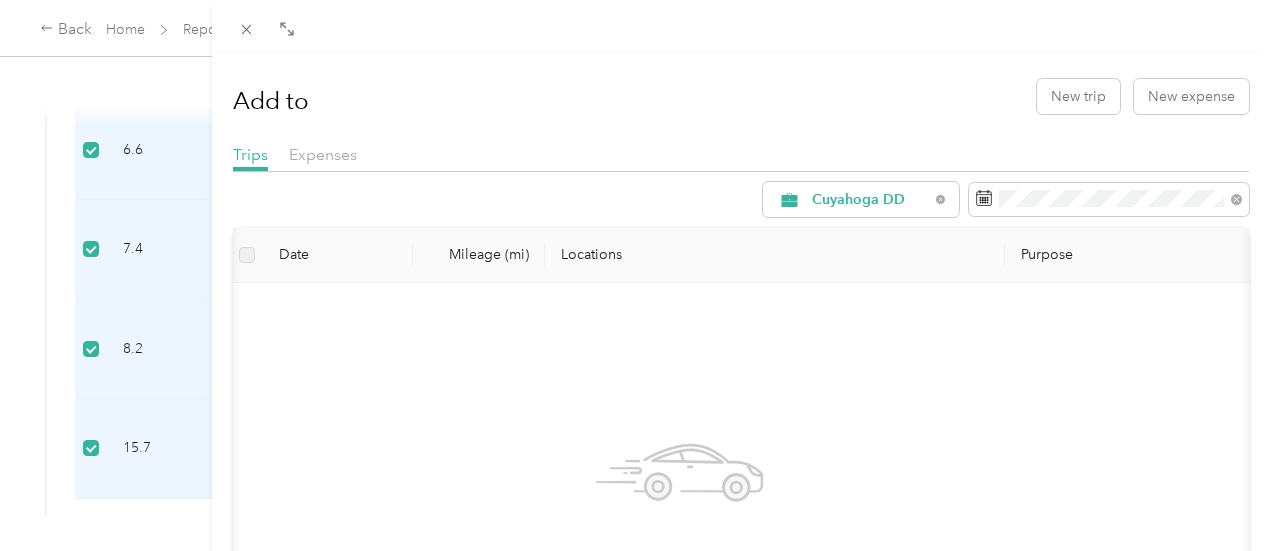 click on "Personal" at bounding box center (863, 340) 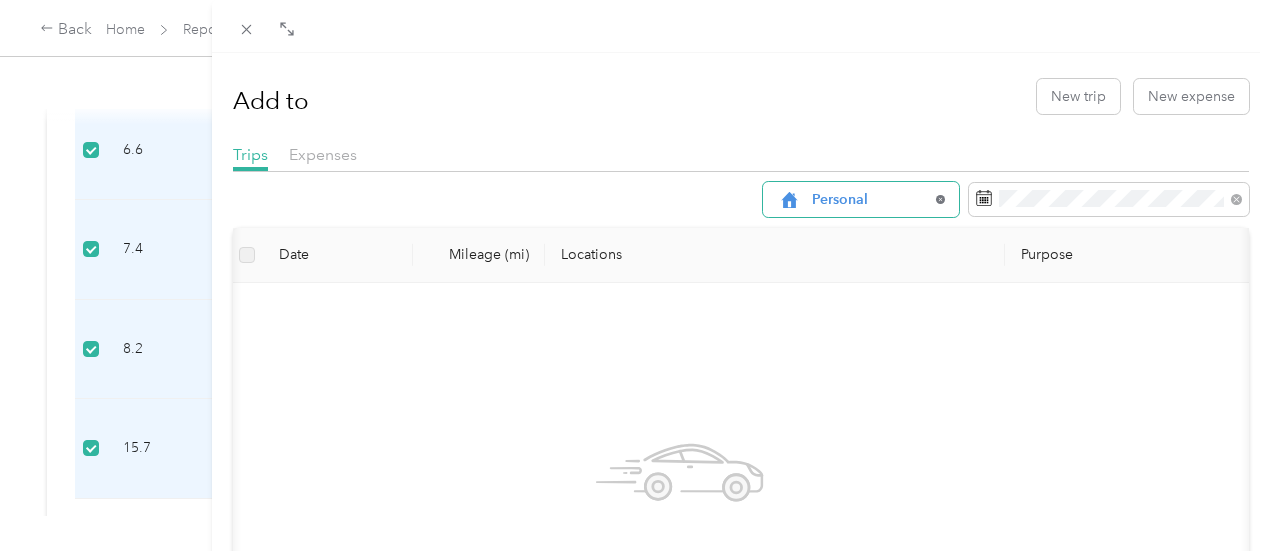 click 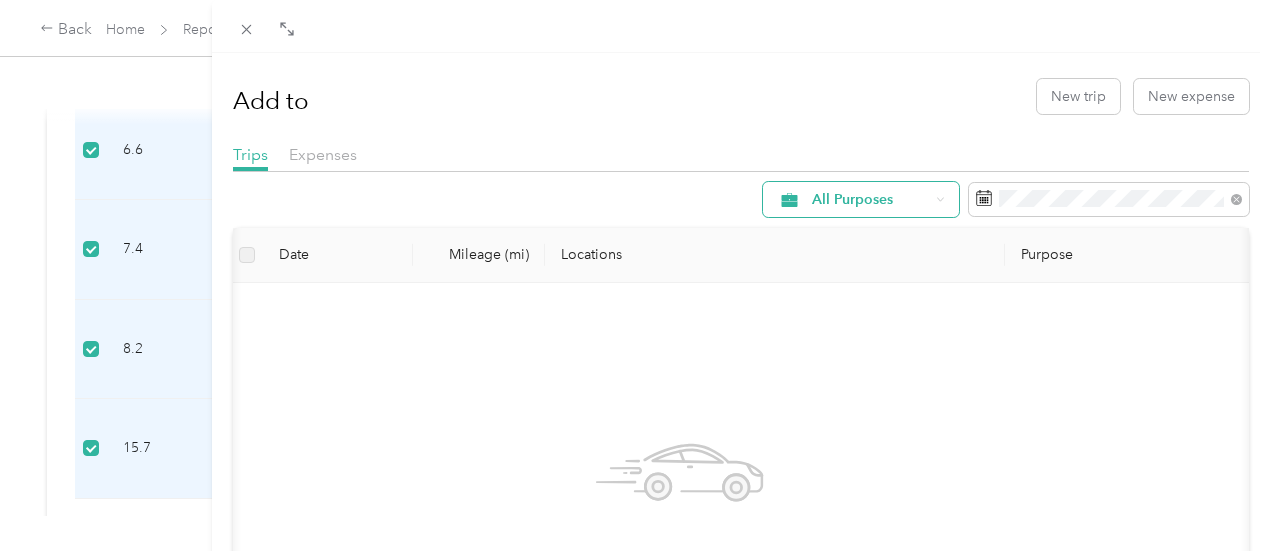 click 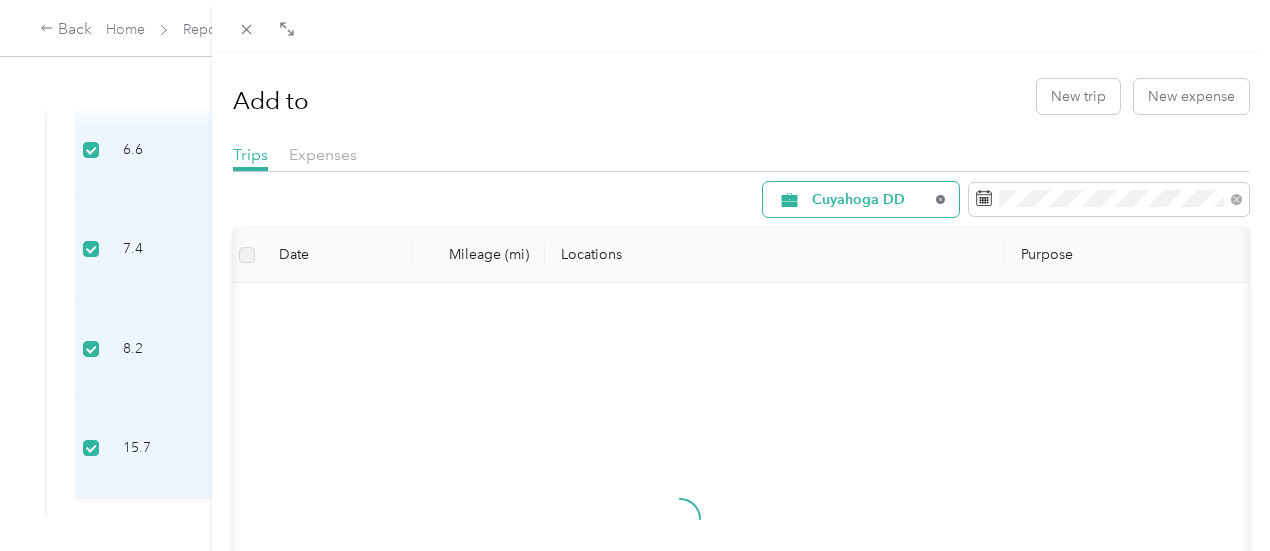 click 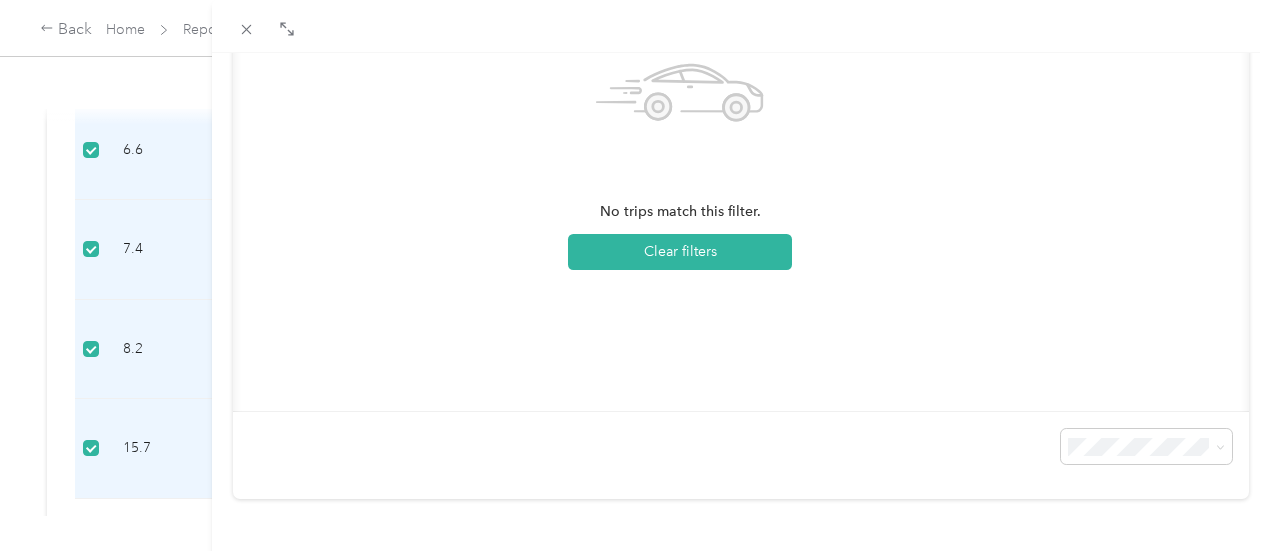 scroll, scrollTop: 0, scrollLeft: 0, axis: both 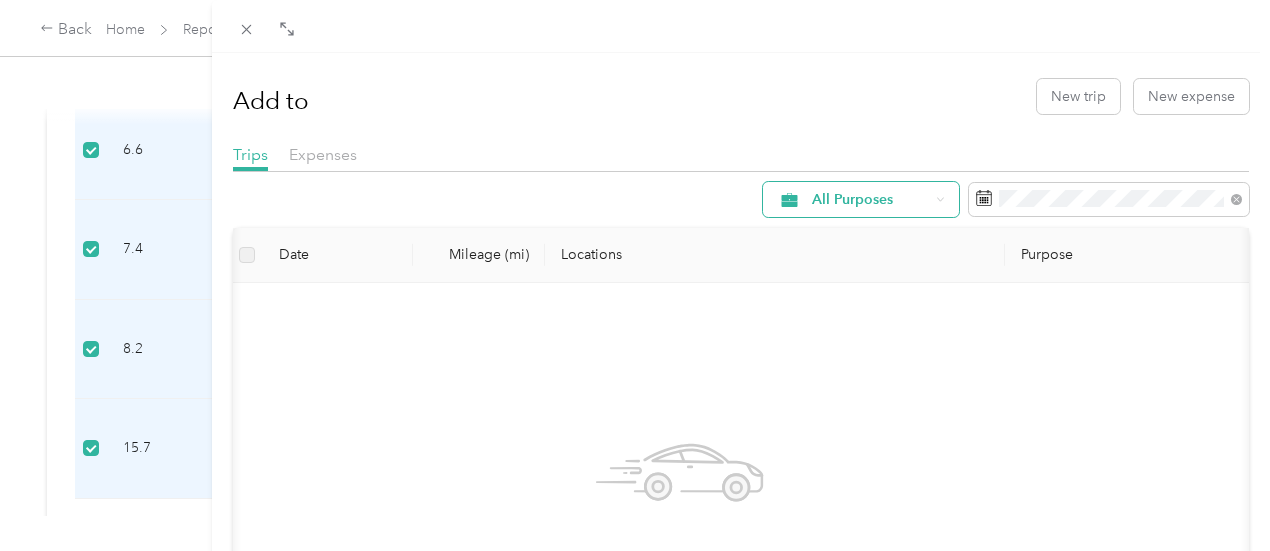 click on "Add to  New trip New expense Trips Expenses All Purposes Date Mileage (mi) Locations Purpose           No trips match this filter. Clear filters" at bounding box center (635, 275) 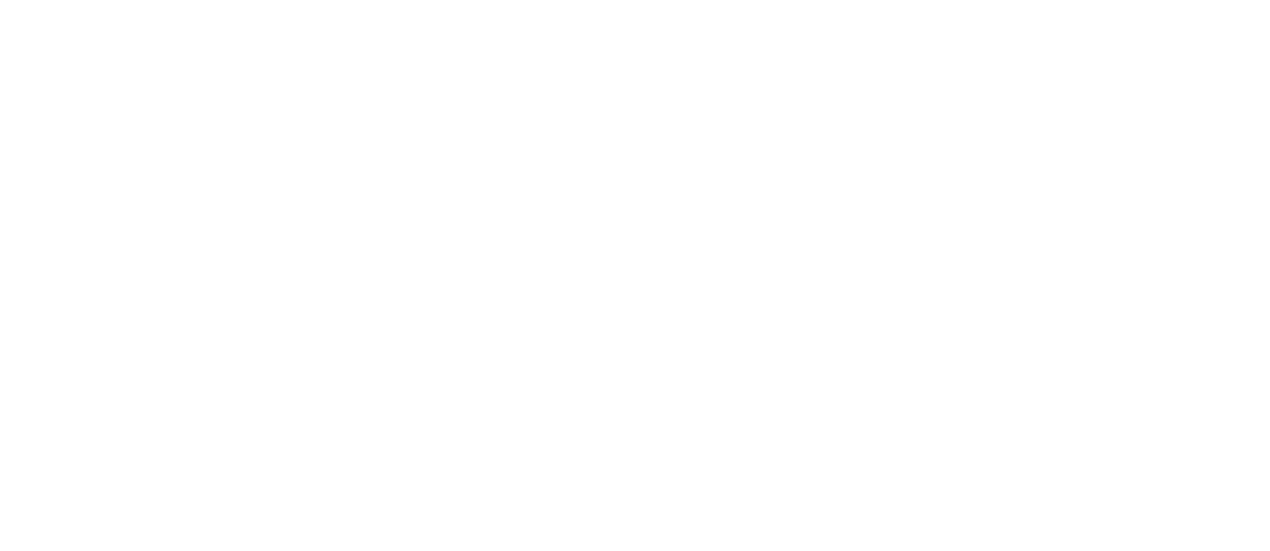 scroll, scrollTop: 0, scrollLeft: 0, axis: both 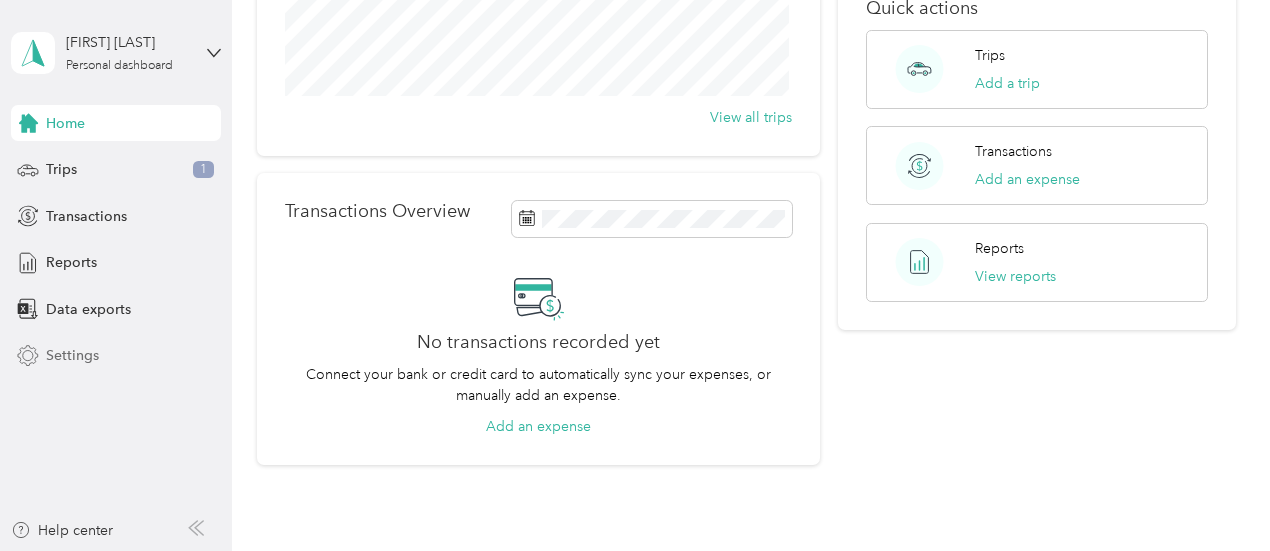 click on "Settings" at bounding box center [72, 355] 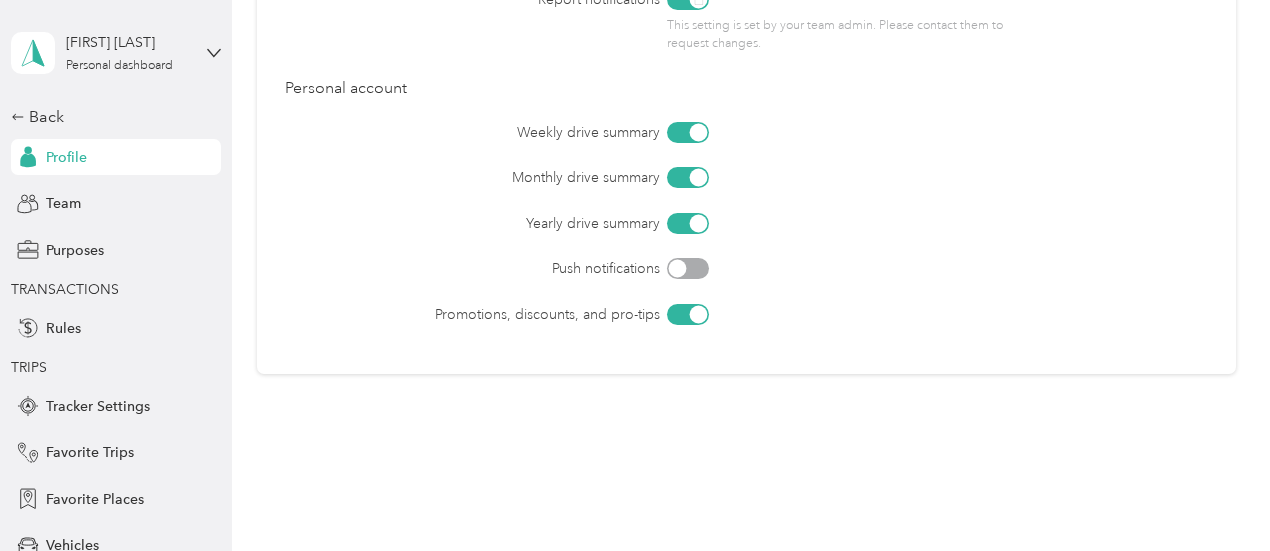 scroll, scrollTop: 1061, scrollLeft: 0, axis: vertical 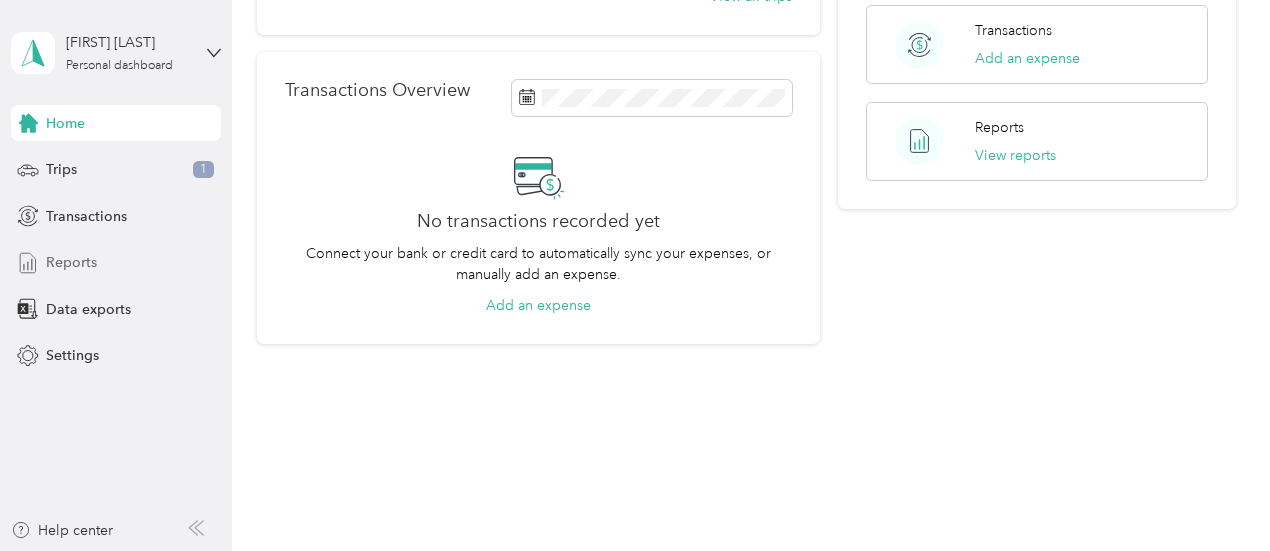 click on "Reports" at bounding box center (71, 262) 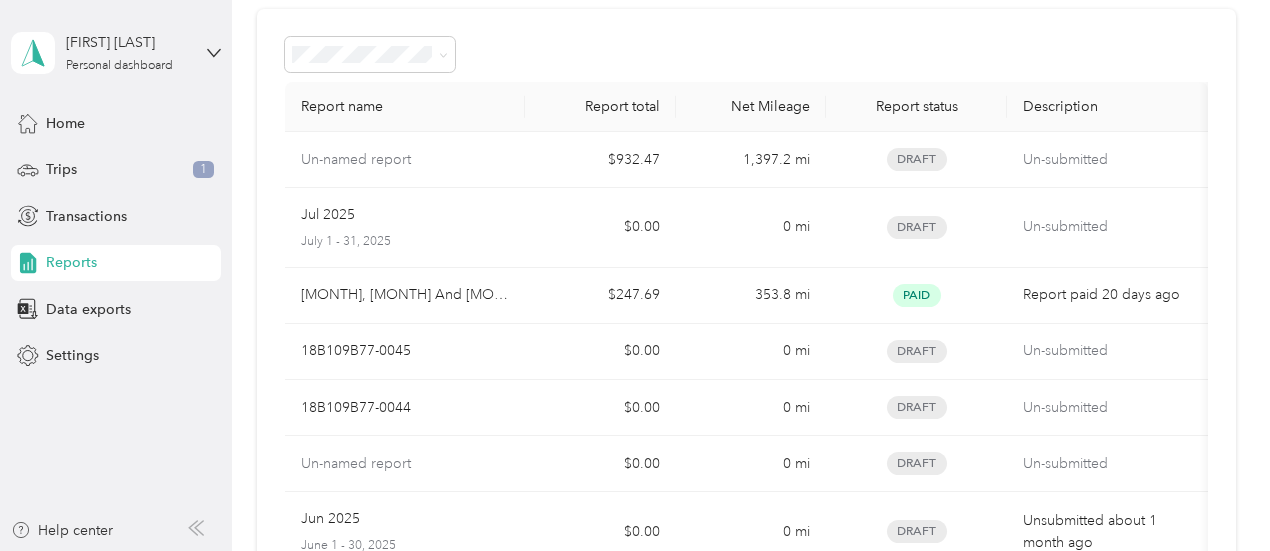 scroll, scrollTop: 0, scrollLeft: 0, axis: both 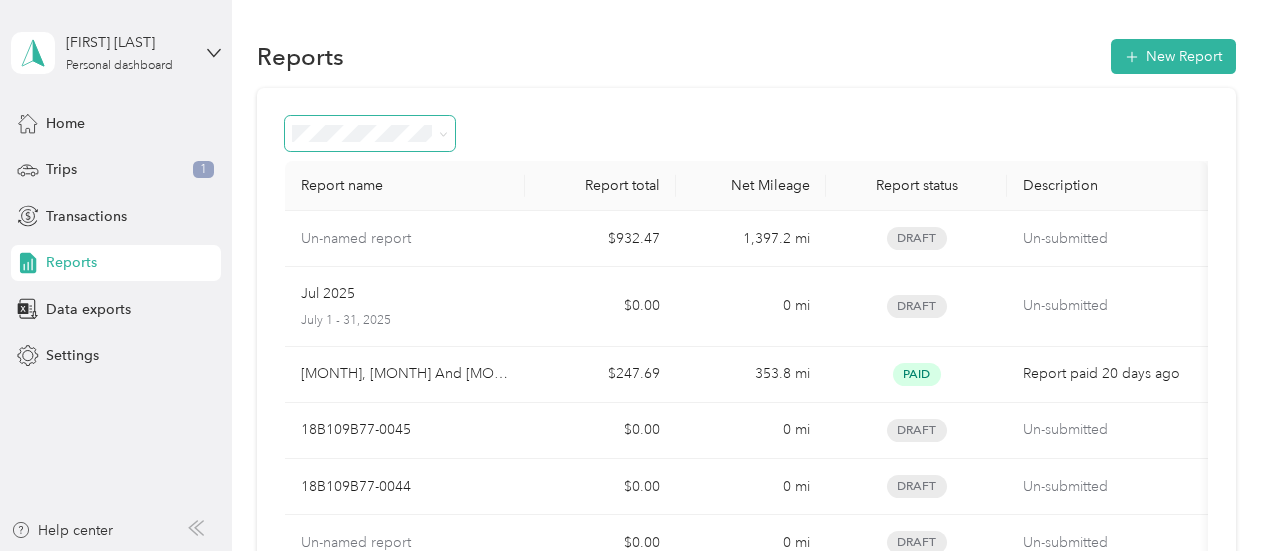 click at bounding box center (443, 133) 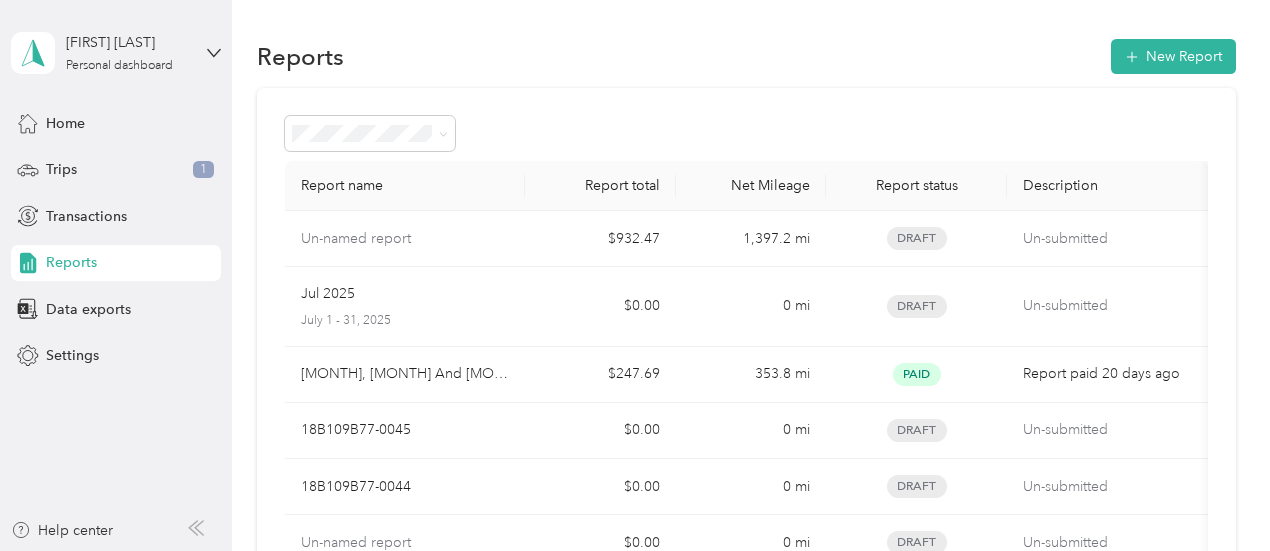 click on "Draft" at bounding box center (370, 202) 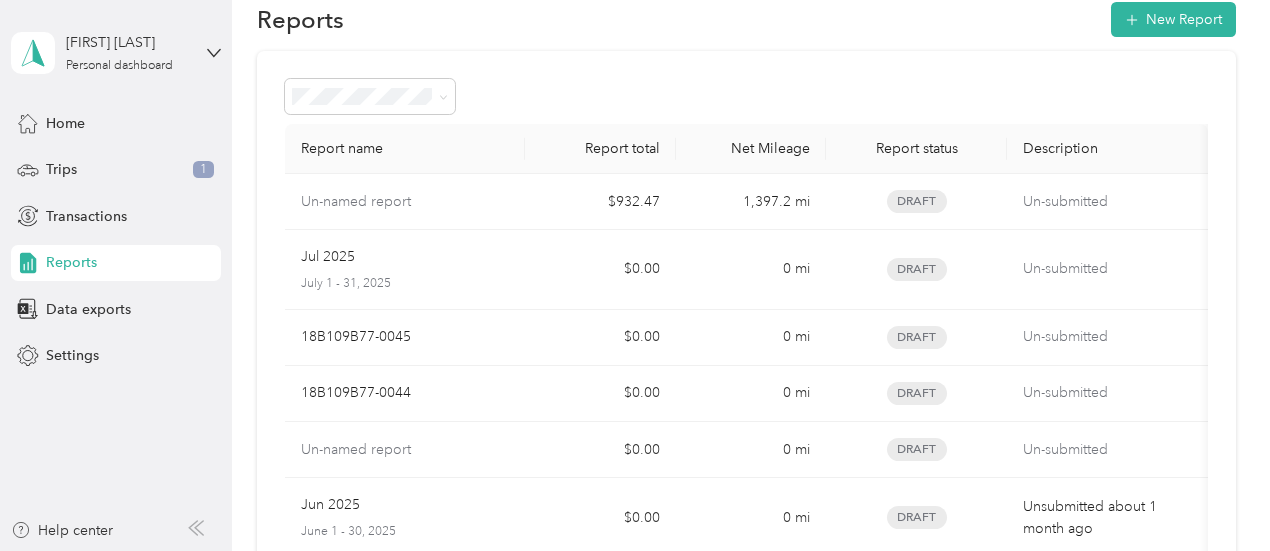 scroll, scrollTop: 38, scrollLeft: 0, axis: vertical 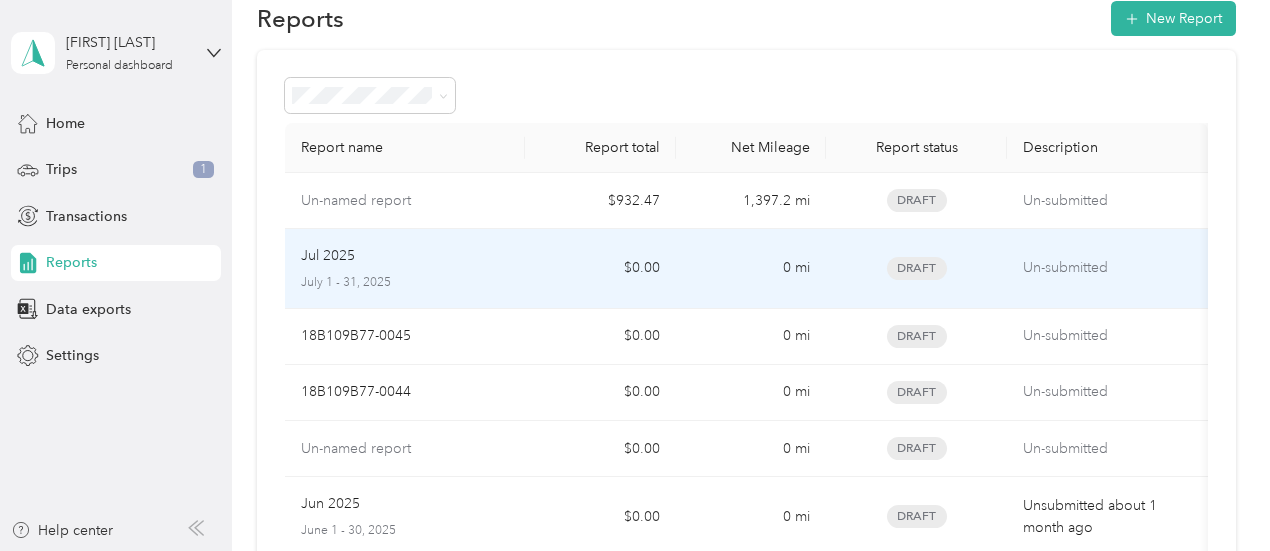 click on "July 1 - 31, 2025" at bounding box center [405, 283] 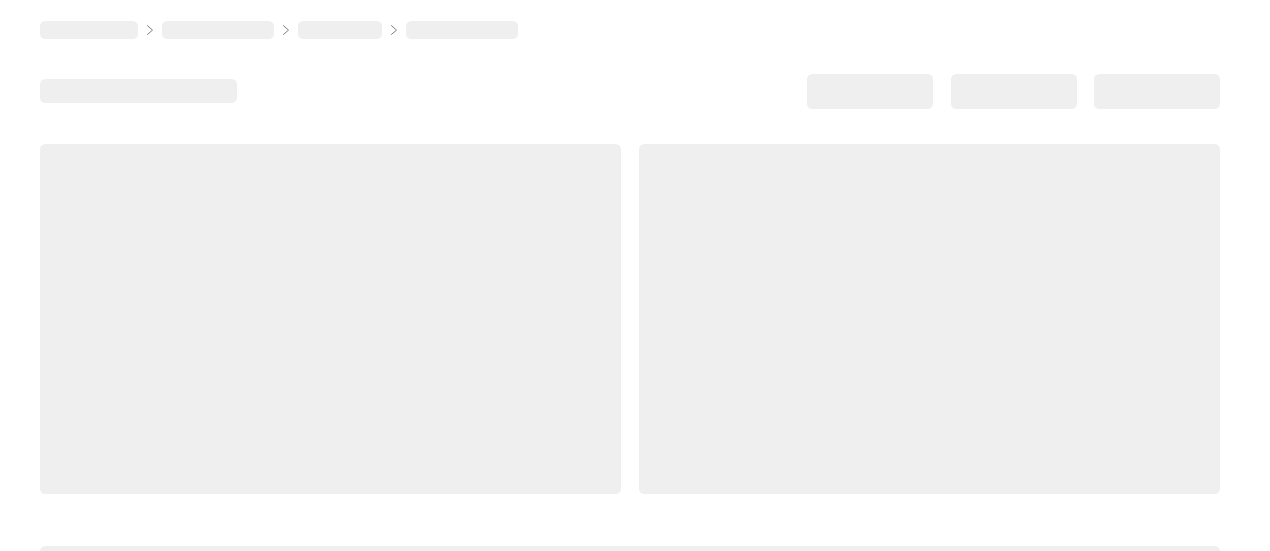 click at bounding box center (330, 319) 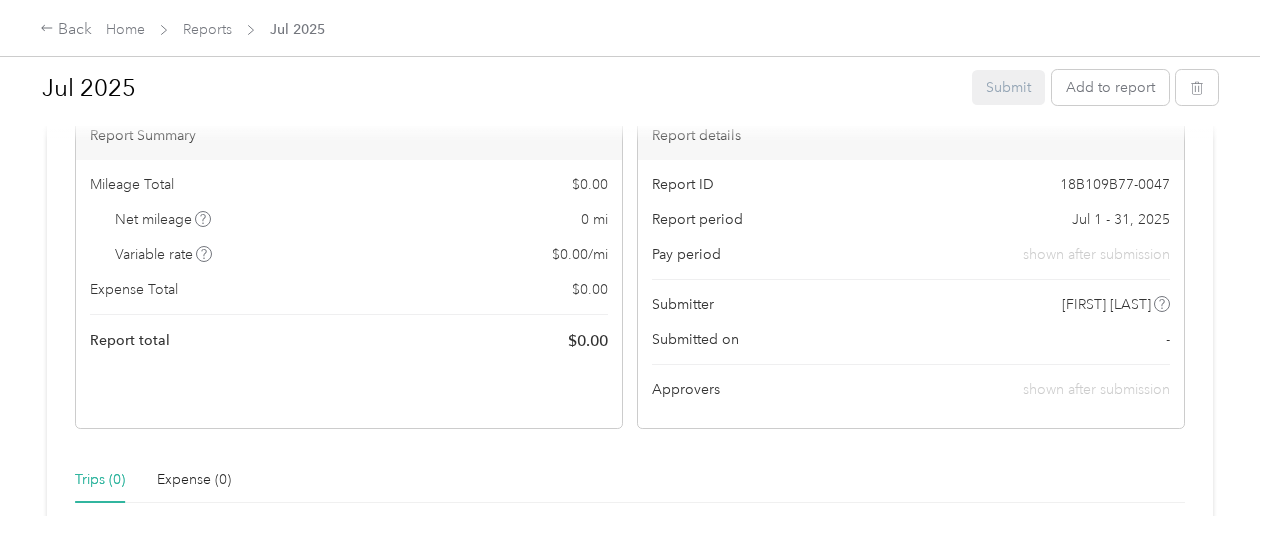 scroll, scrollTop: 0, scrollLeft: 0, axis: both 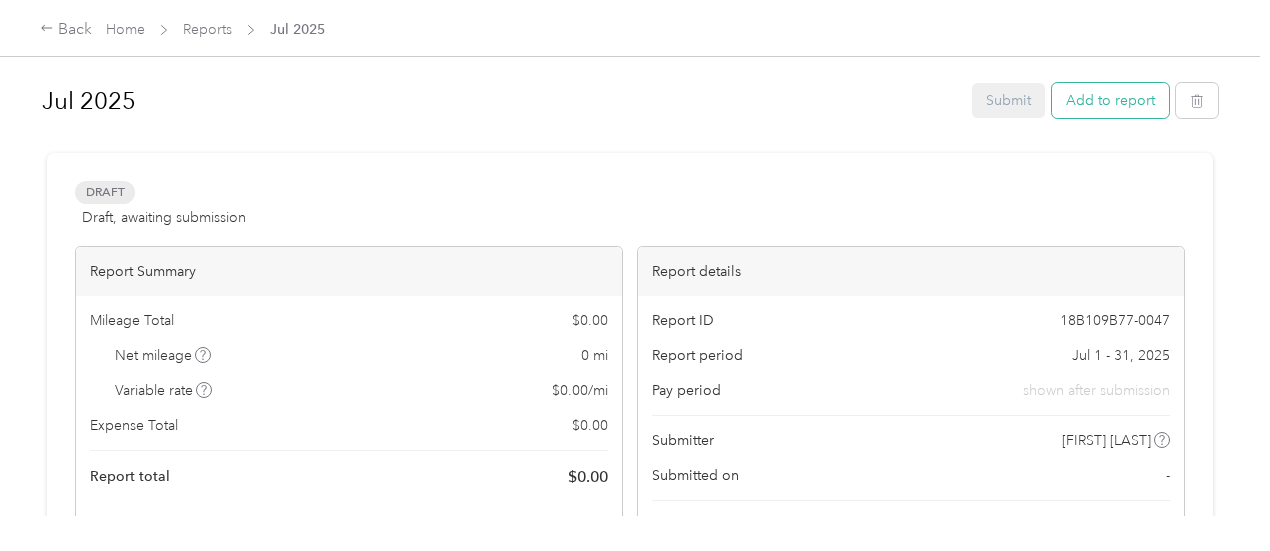 click on "Add to report" at bounding box center [1110, 100] 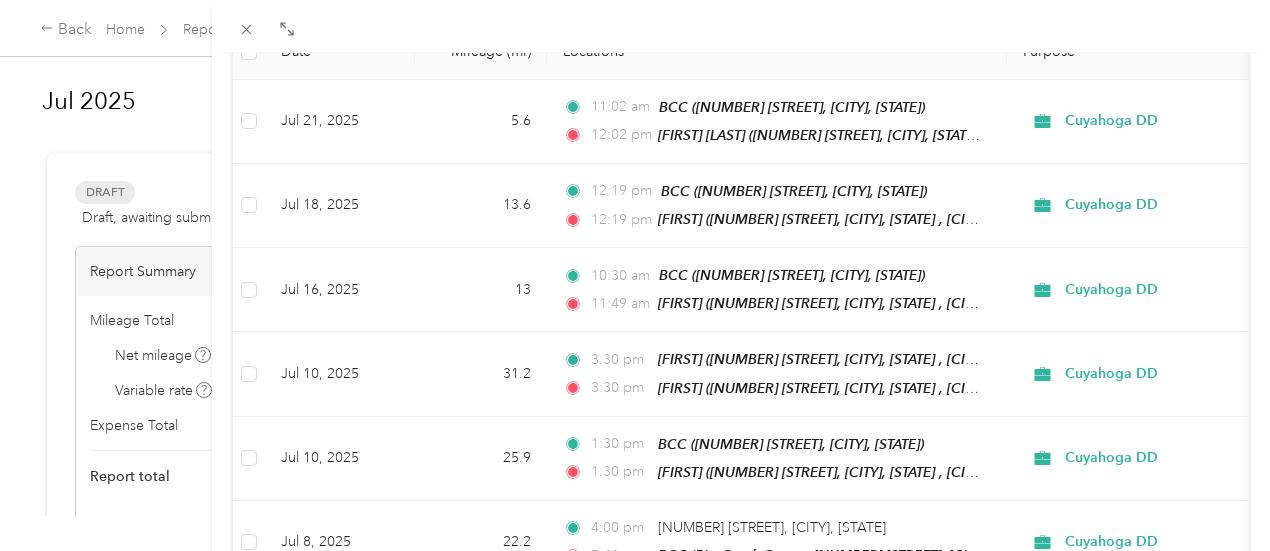 scroll, scrollTop: 0, scrollLeft: 0, axis: both 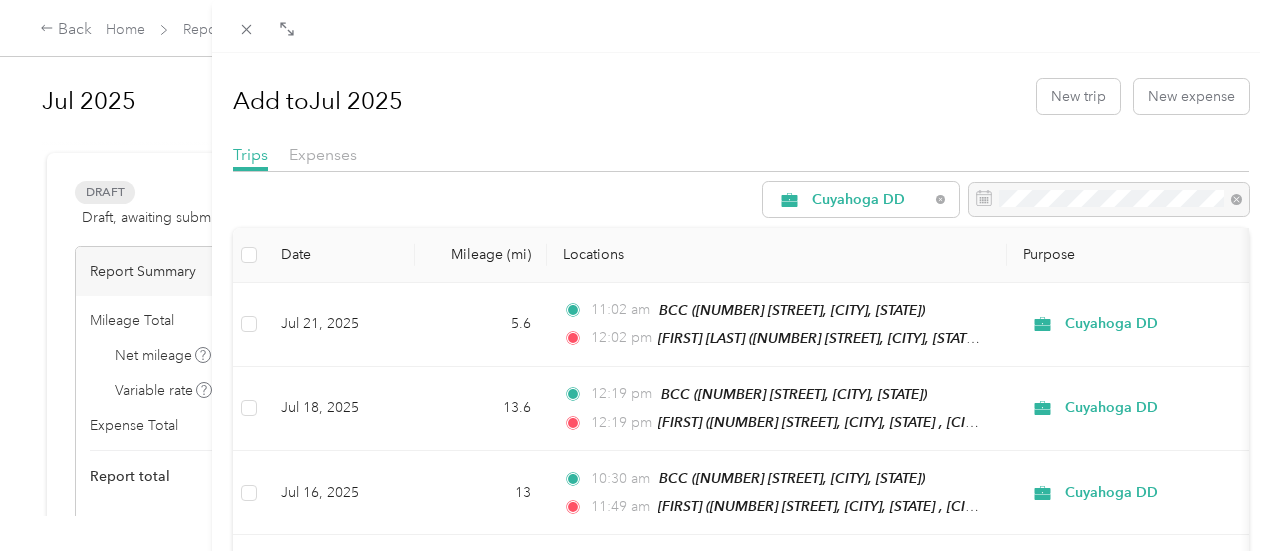click on "Trip details Save This trip cannot be edited because it is either under review, approved, or paid. Contact your Team Manager to edit it. Miles ← Move left → Move right ↑ Move up ↓ Move down + Zoom in - Zoom out Home Jump left by 75% End Jump right by 75% Page Up Jump up by 75% Page Down Jump down by 75% Map Data Map data ©2025 Google Map data ©2025 Google 2 km  Click to toggle between metric and imperial units Terms Report a map error Edit route Calculate route Round trip TO Add photo" at bounding box center [635, 275] 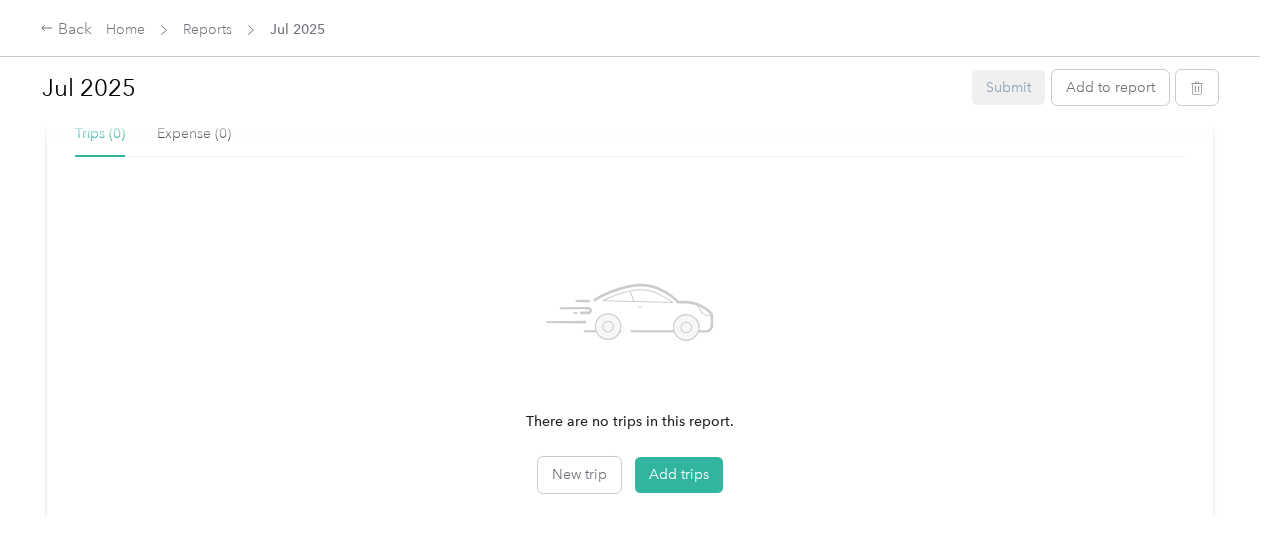 scroll, scrollTop: 0, scrollLeft: 0, axis: both 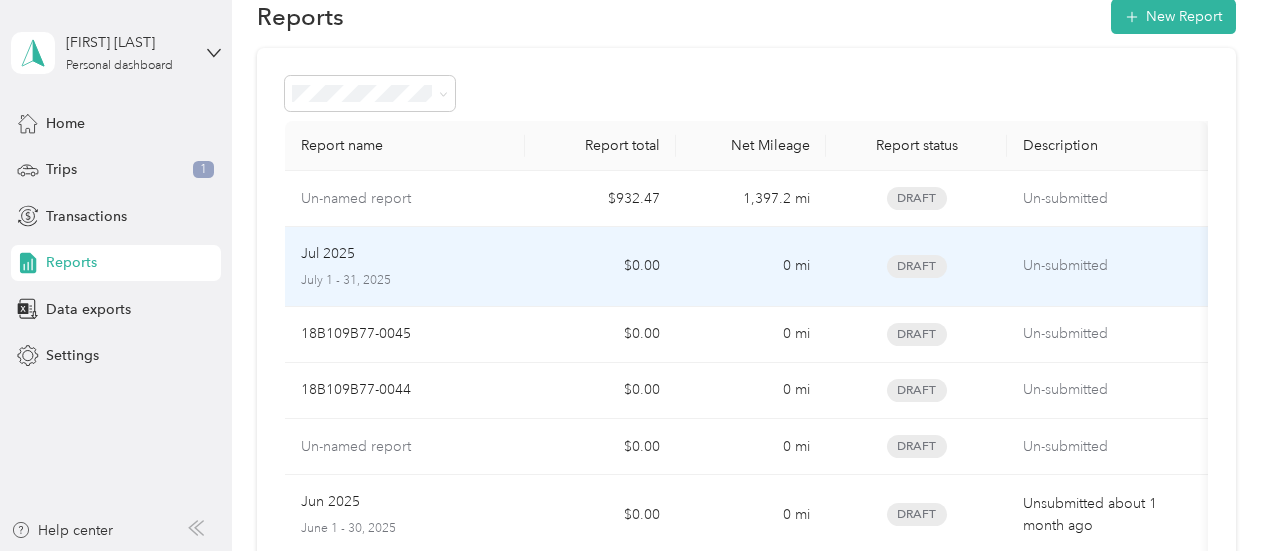 click on "$0.00" at bounding box center (600, 267) 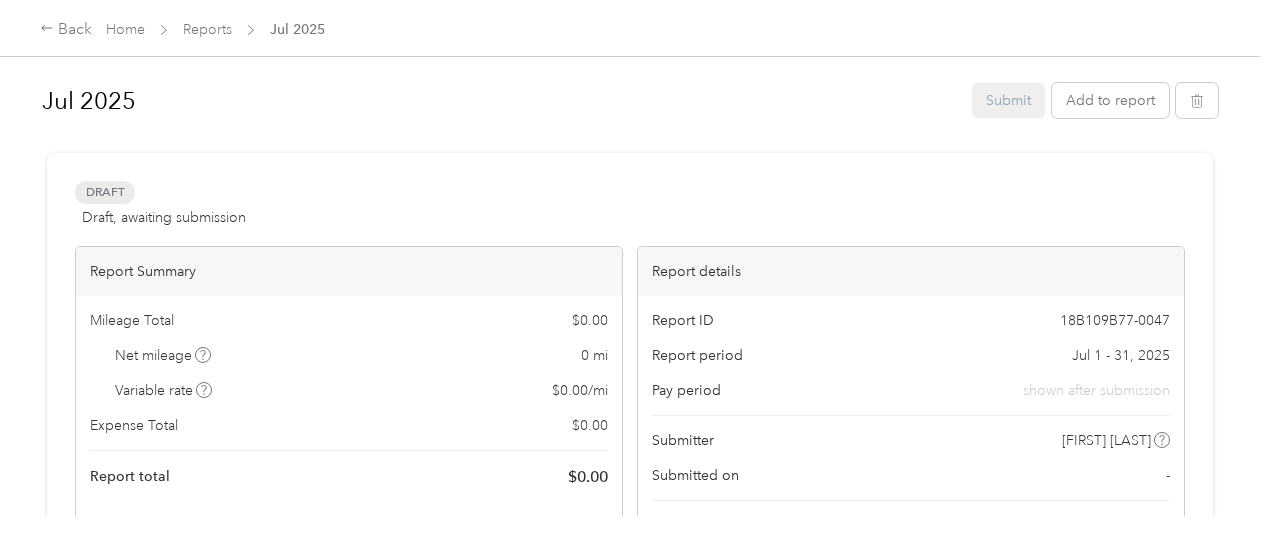 click on "Activity and Comments" at bounding box center (630, 1152) 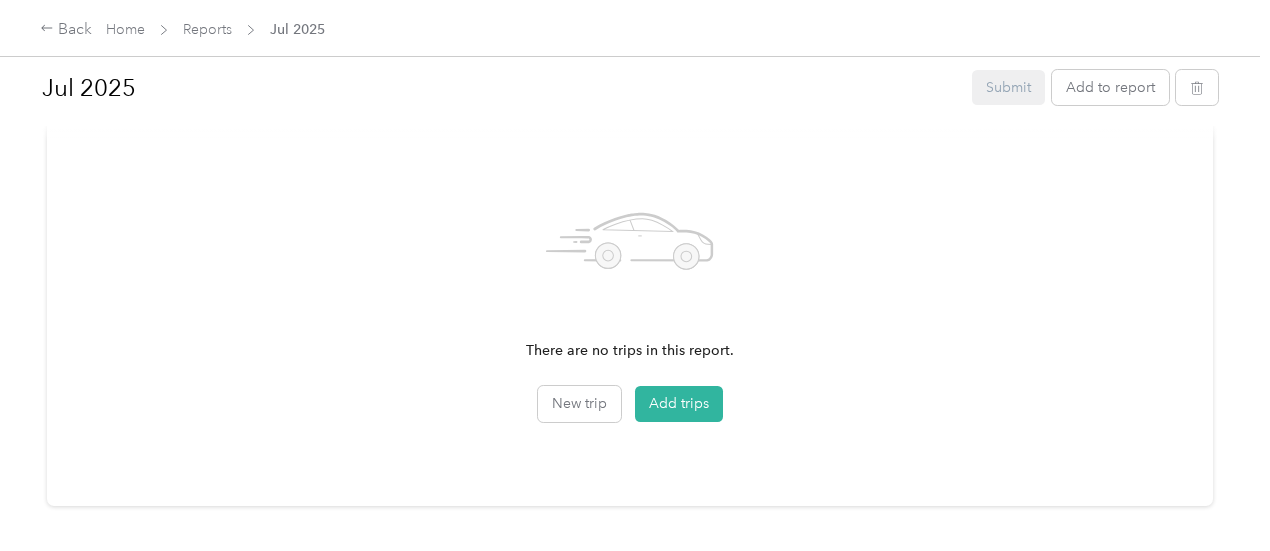 scroll, scrollTop: 626, scrollLeft: 0, axis: vertical 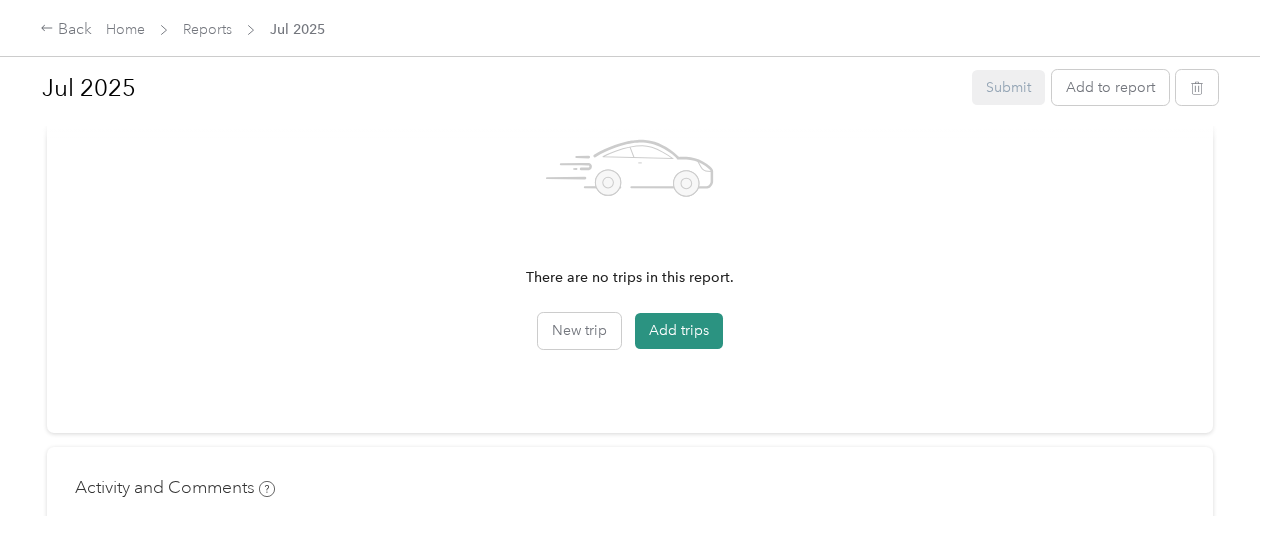 click on "Add trips" at bounding box center [679, 331] 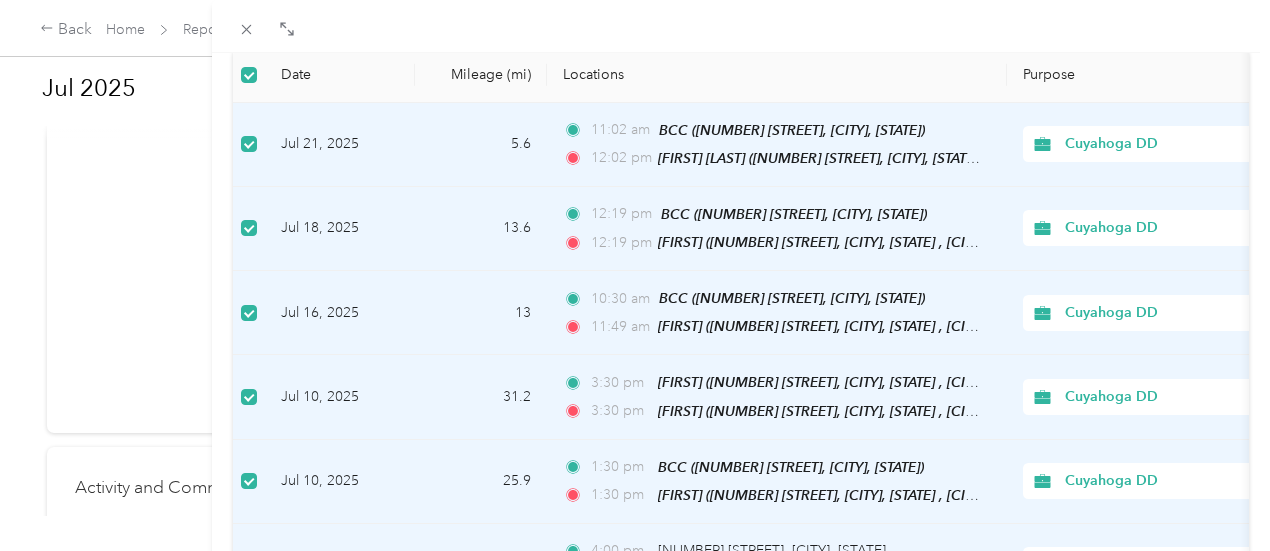 scroll, scrollTop: 0, scrollLeft: 0, axis: both 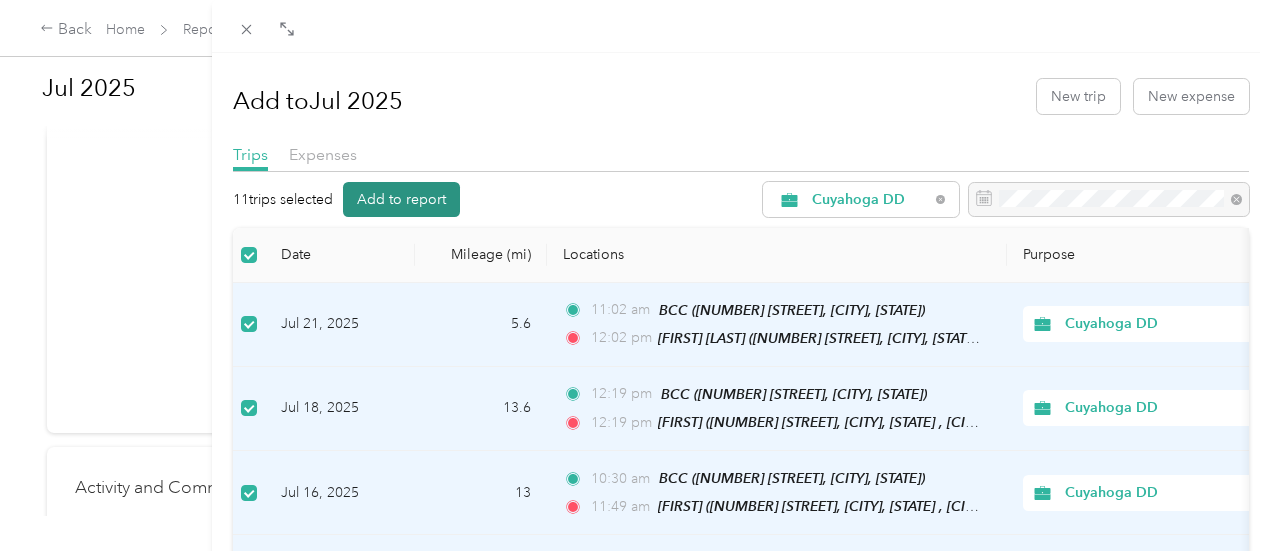 click on "Add to report" at bounding box center (401, 199) 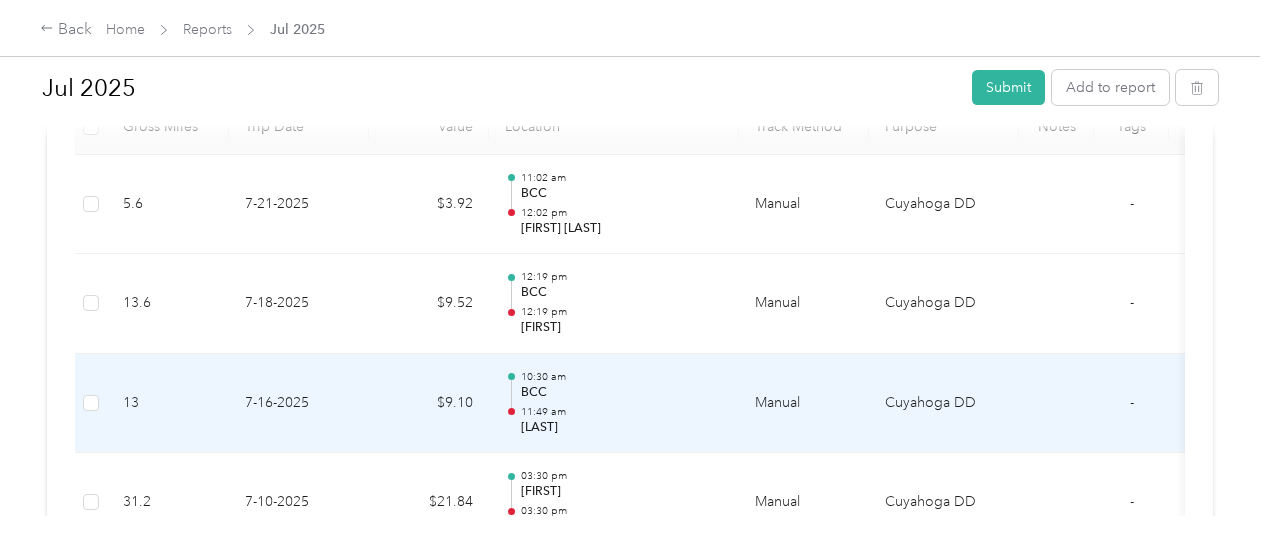 scroll, scrollTop: 548, scrollLeft: 0, axis: vertical 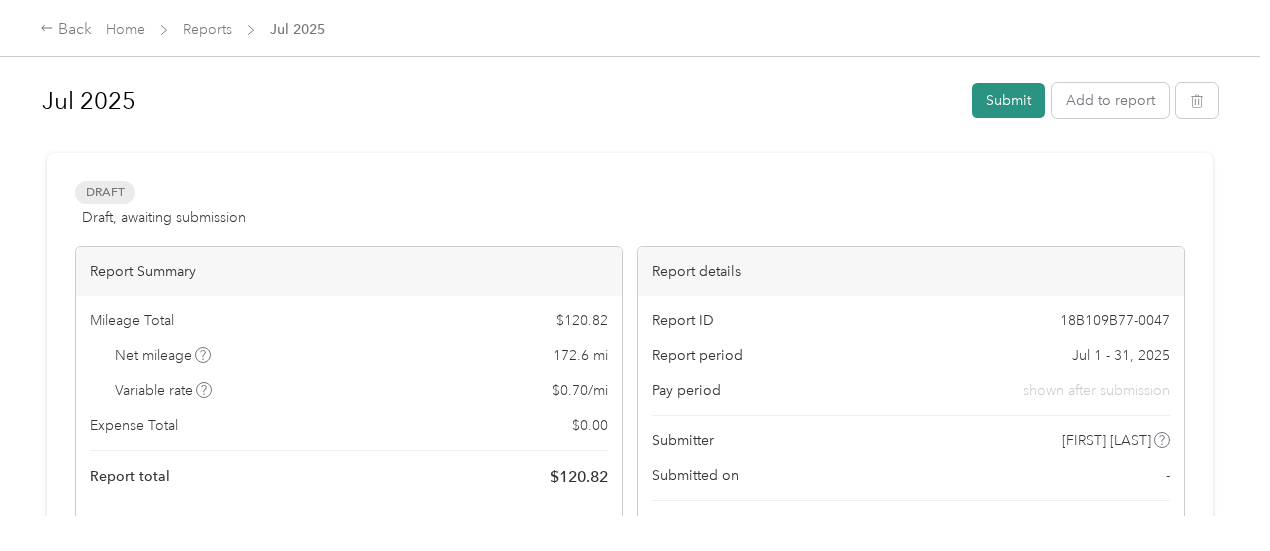 click on "Submit" at bounding box center (1008, 100) 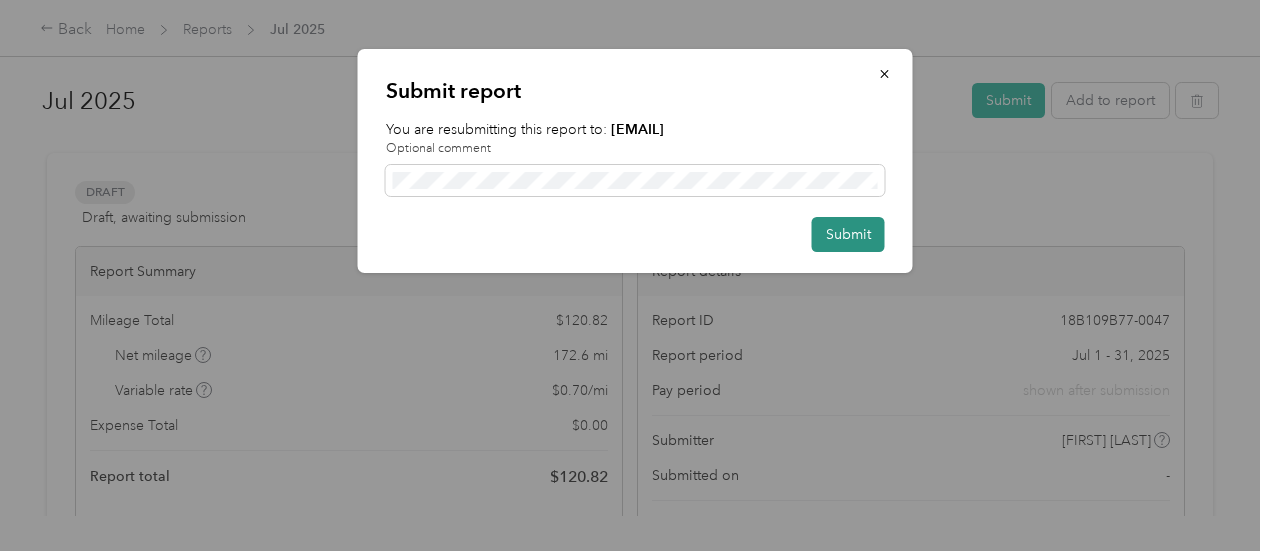 click on "Submit" at bounding box center (848, 234) 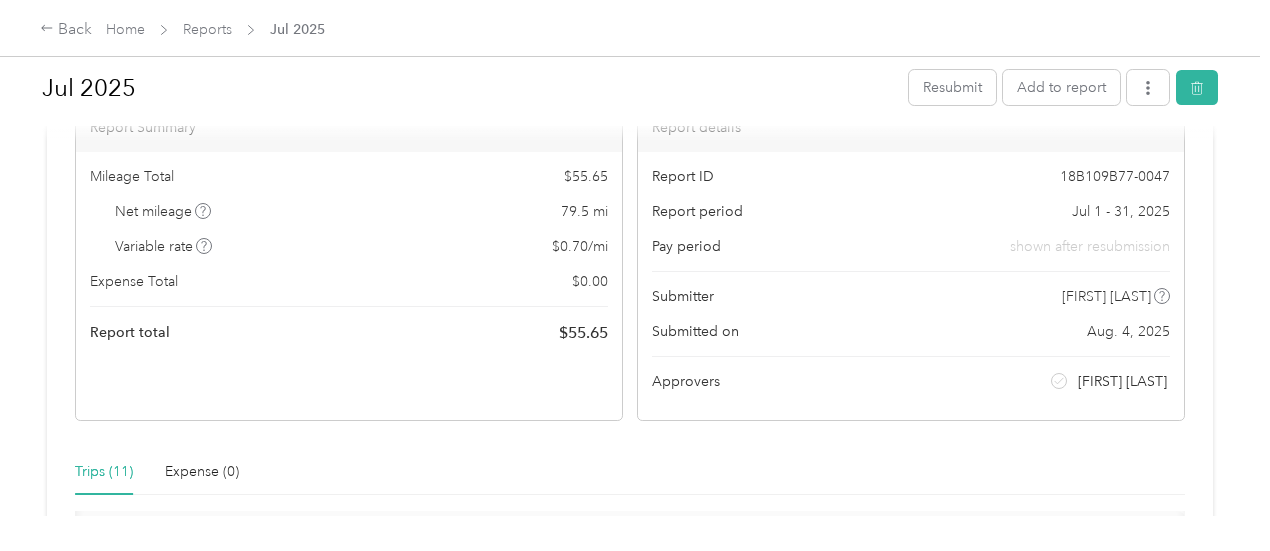 scroll, scrollTop: 0, scrollLeft: 0, axis: both 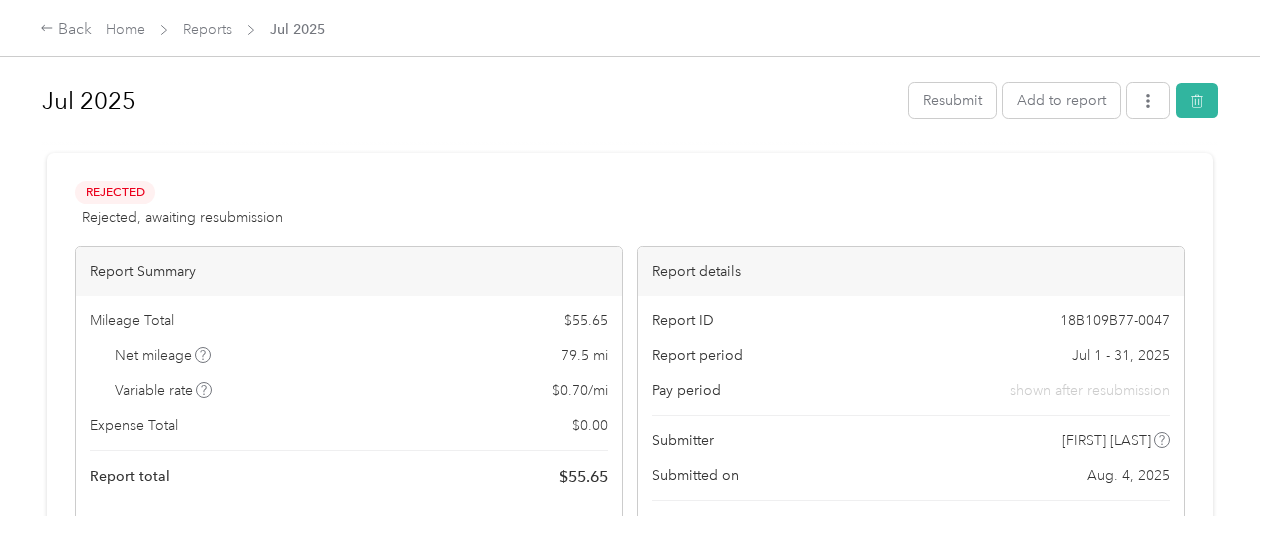 click on "Rejected Rejected, awaiting resubmission View  activity & comments Report Summary Mileage Total $ 55.65 Net mileage   79.5   mi Variable rate   $ 0.70 / mi Expense Total $ 0.00 Report total $ 55.65 Report details Report ID 18B109B77-0047 Report period Jul 1 - 31, 2025 Pay period shown after resubmission Submitter [FIRST] [LAST] Submitted on Aug. 4, 2025 Approvers [FIRST] [LAST] Trips (11) Expense (0) Gross Miles Trip Date Value Location Track Method Purpose Notes Tags                     5.6 7-21-2025 $3.92 11:02 am BCC 12:02 pm [FIRST] [LAST] Manual Cuyahoga DD - 13.6 7-18-2025 $9.52 12:19 pm BCC 12:19 pm [FIRST] Manual Cuyahoga DD - 13 7-16-2025 $9.10 10:30 am BCC 11:49 am [LAST] Manual Cuyahoga DD - 31.2 7-10-2025 $21.84 03:30 pm [FIRST] 03:30 pm Home Manual Cuyahoga DD - 25.9 7-10-2025 $18.13 01:30 pm BCC 01:30 pm [FIRST] Manual Cuyahoga DD - 22.2 7-8-2025 $15.54 04:00 pm 17121 Lake Shore Blvd, Cleveland, OH, United States 05:43 pm BCC Manual Cuyahoga DD - 23.8 7-8-2025 $16.66 12:13 pm BCC 12:49 pm -" at bounding box center (630, 1011) 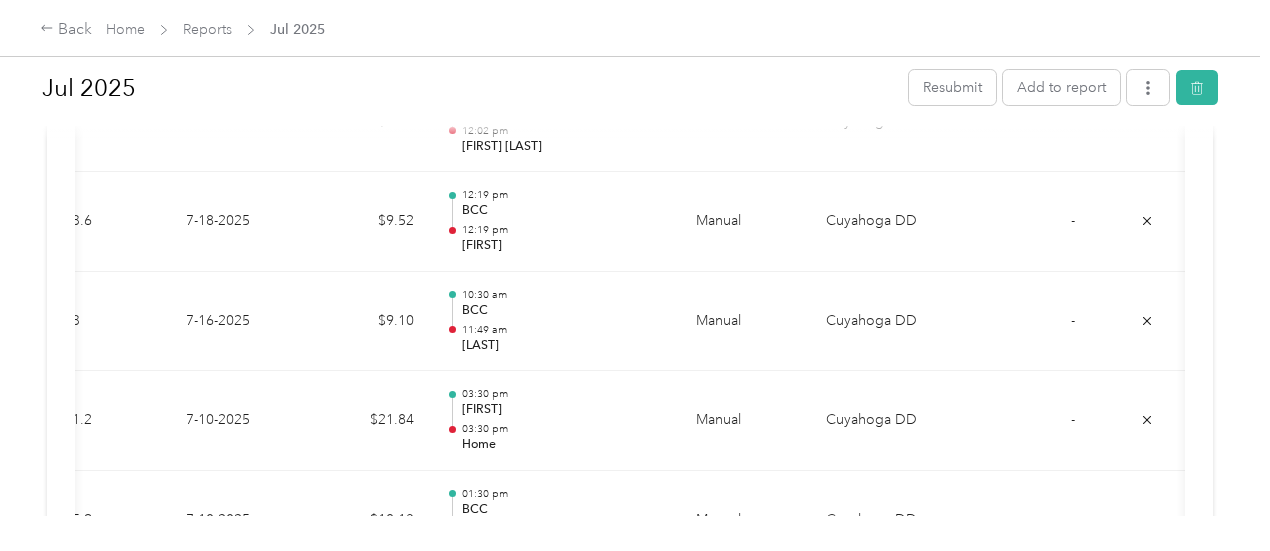 scroll, scrollTop: 638, scrollLeft: 0, axis: vertical 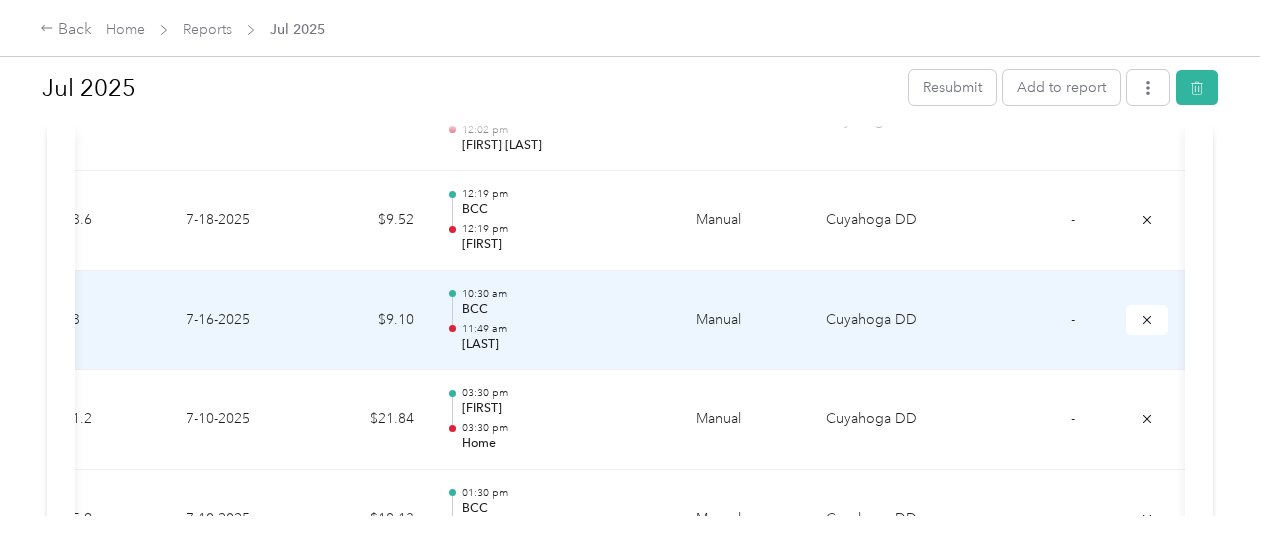 click on "Manual" at bounding box center [745, 321] 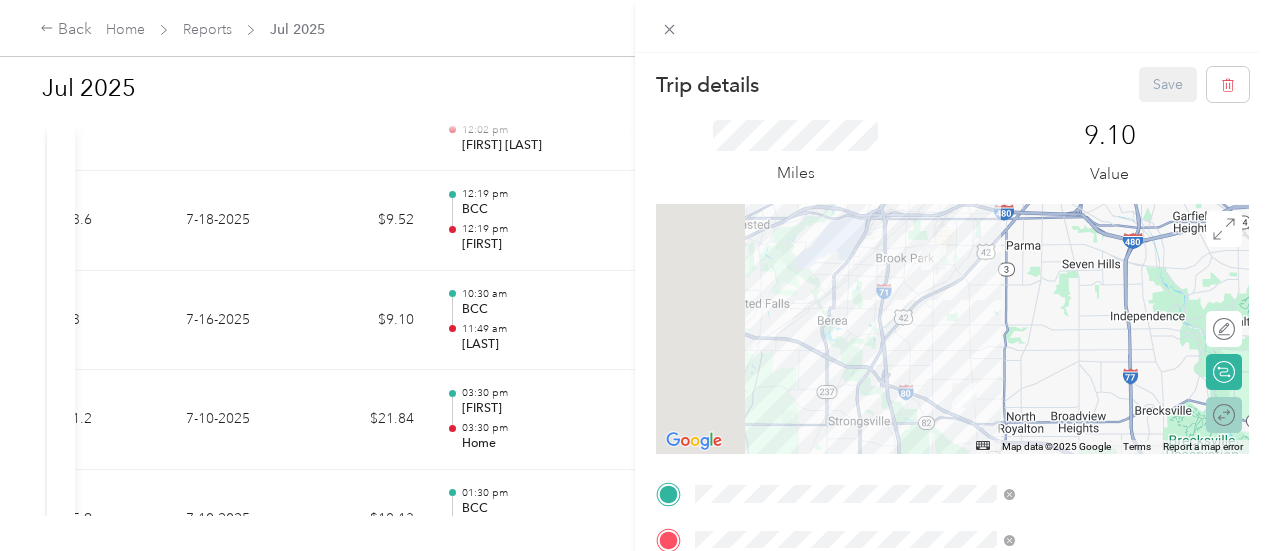 click at bounding box center (1347, 415) 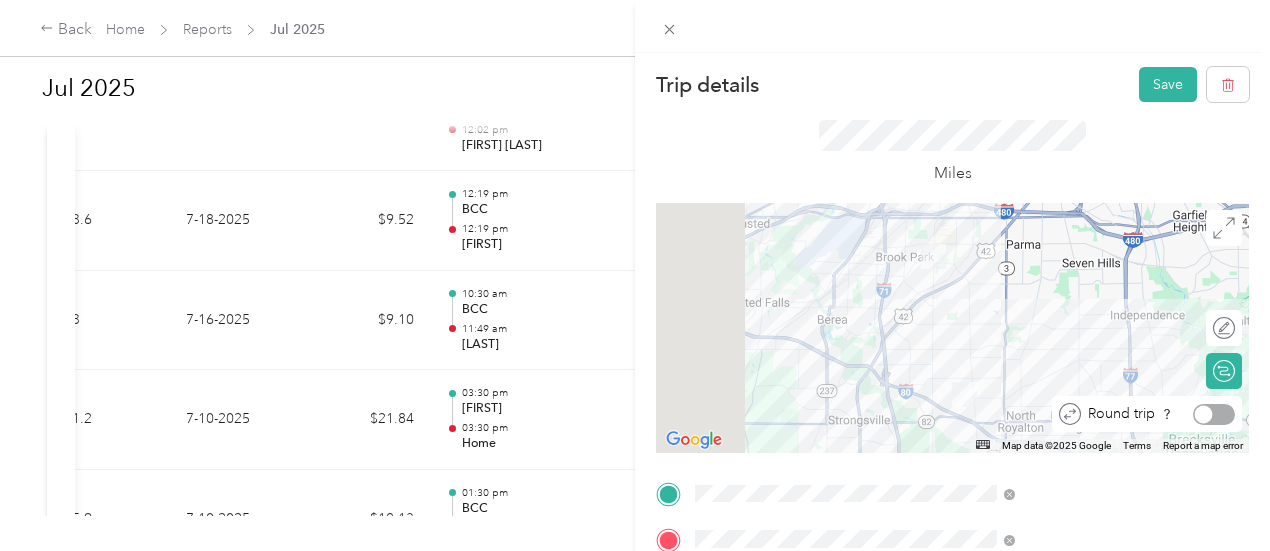 click at bounding box center (1214, 414) 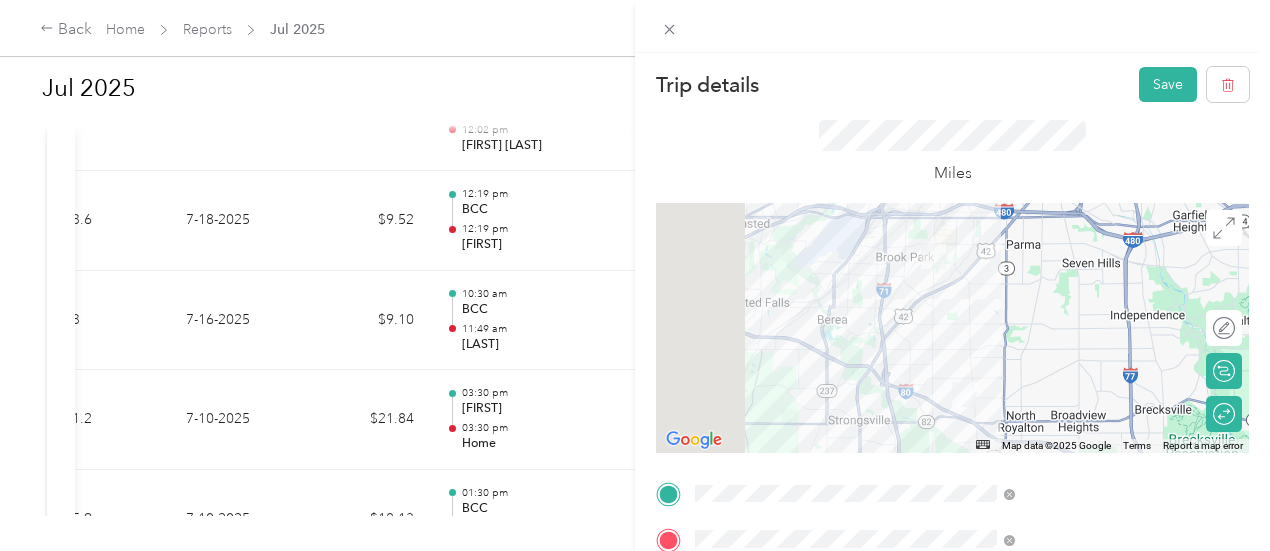 click on "Trip details Save This trip cannot be edited because it is either under review, approved, or paid. Contact your Team Manager to edit it. Miles ← Move left → Move right ↑ Move up ↓ Move down + Zoom in - Zoom out Home Jump left by 75% End Jump right by 75% Page Up Jump up by 75% Page Down Jump down by 75% Map Data Map data ©2025 Google Map data ©2025 Google 2 km  Click to toggle between metric and imperial units Terms Report a map error Edit route Calculate route Round trip TO Add photo" at bounding box center [635, 275] 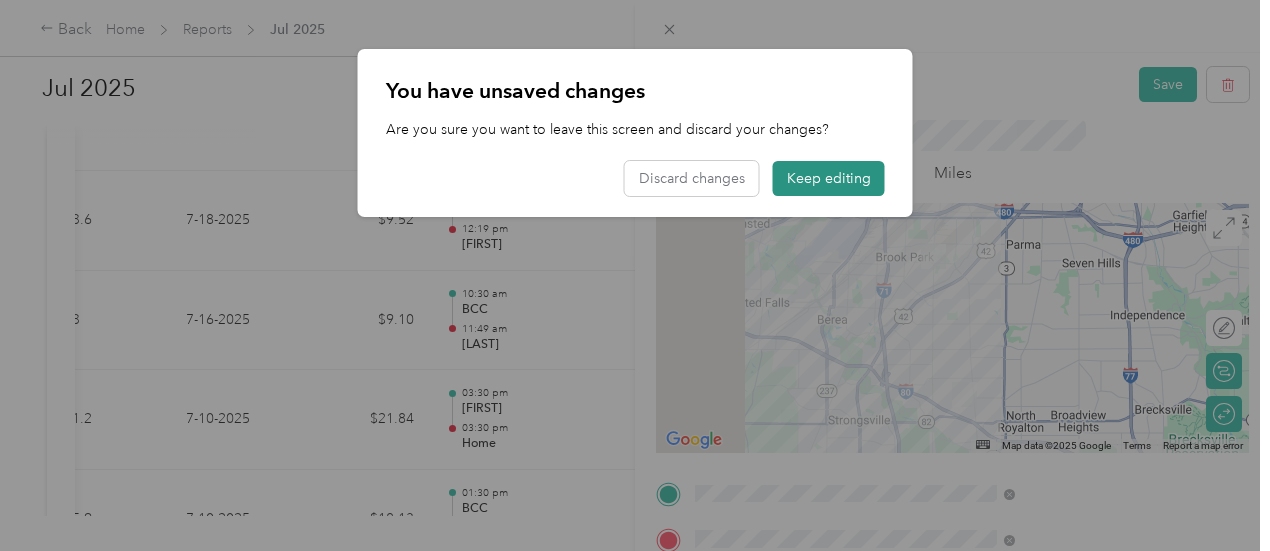 click on "Keep editing" at bounding box center (829, 178) 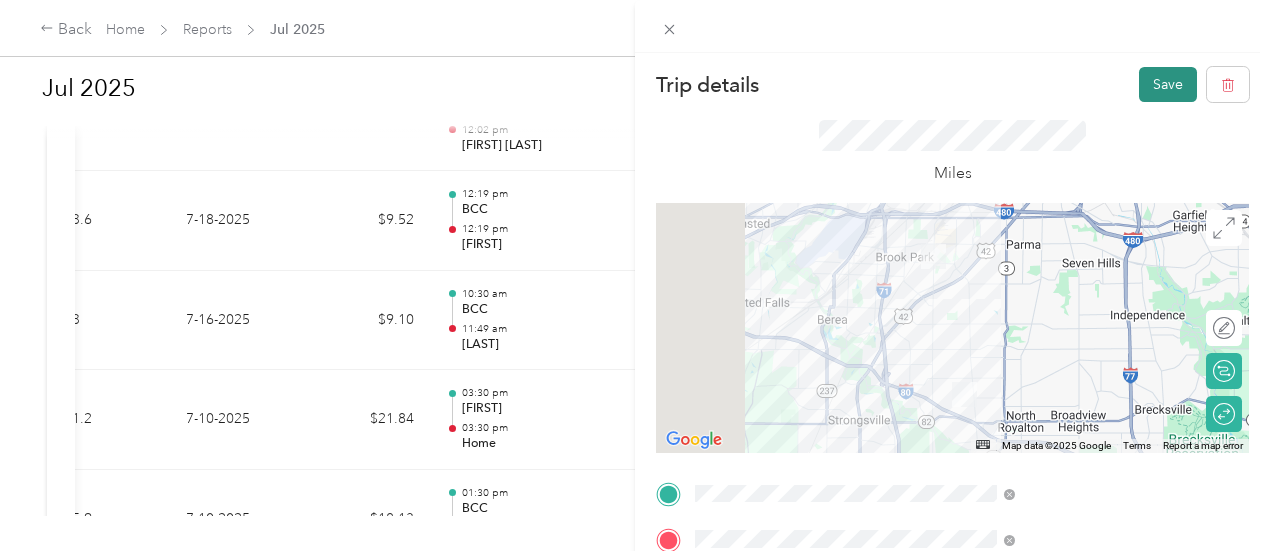 click on "Save" at bounding box center [1168, 84] 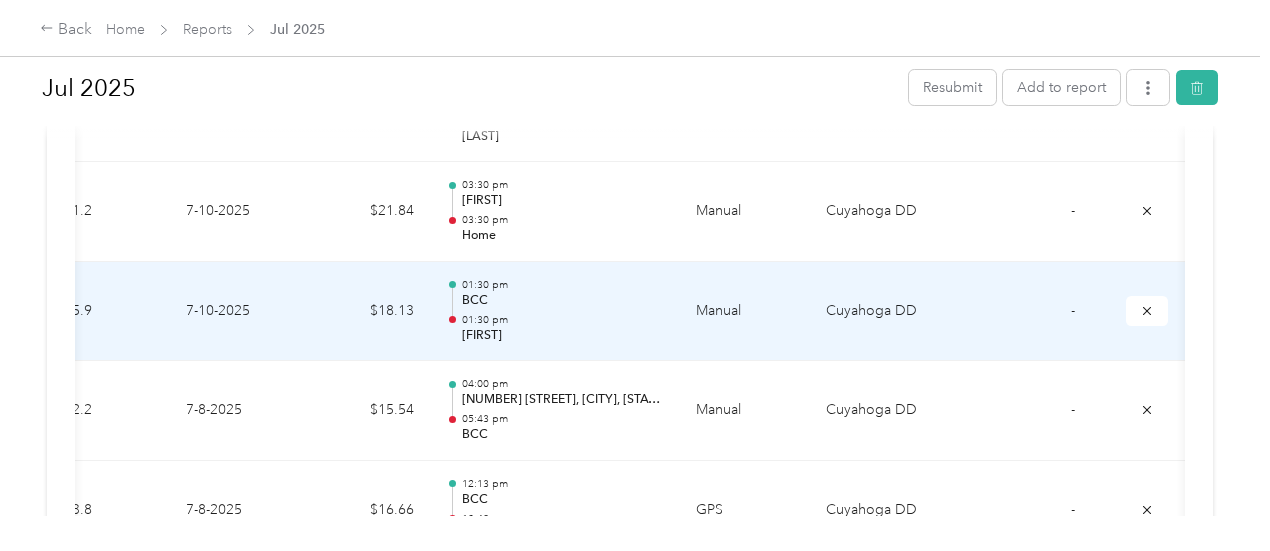 scroll, scrollTop: 847, scrollLeft: 0, axis: vertical 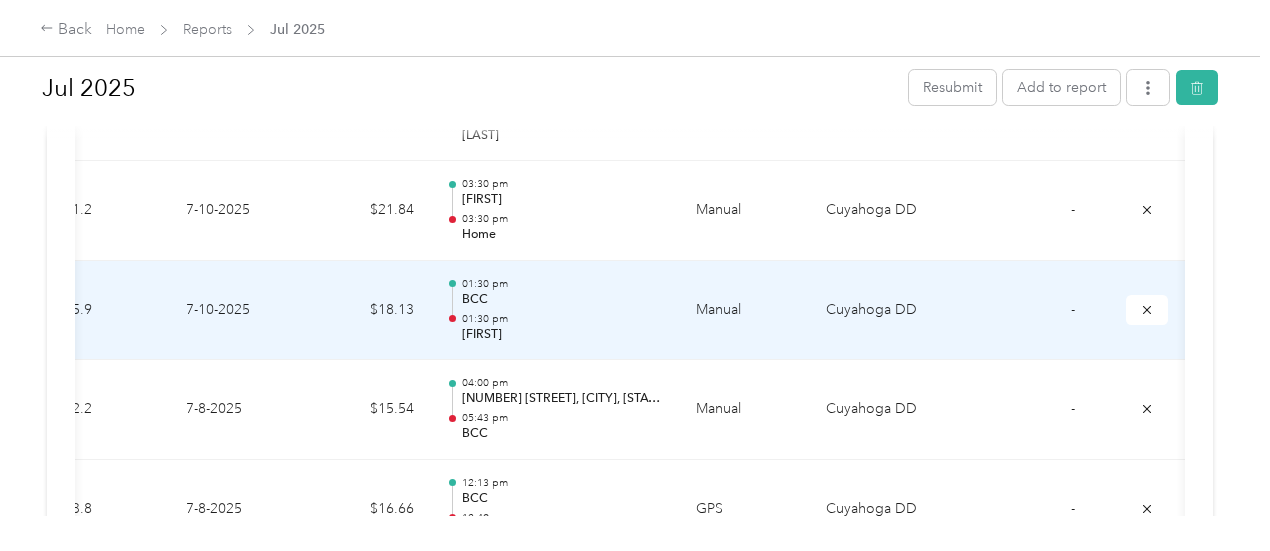 click on "Manual" at bounding box center (745, 311) 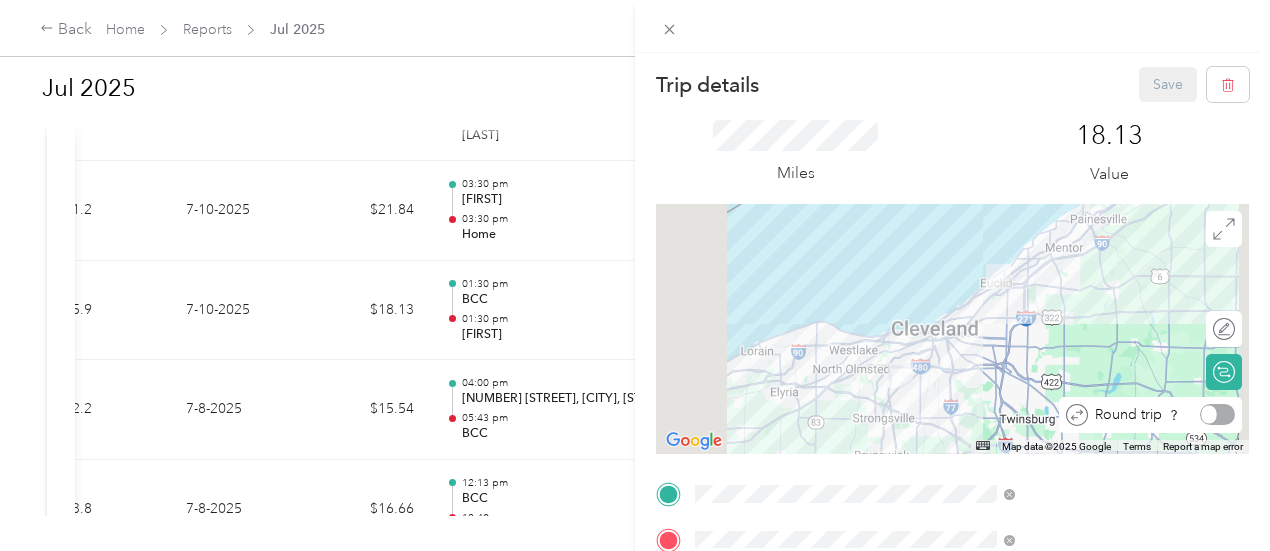 click at bounding box center [1217, 414] 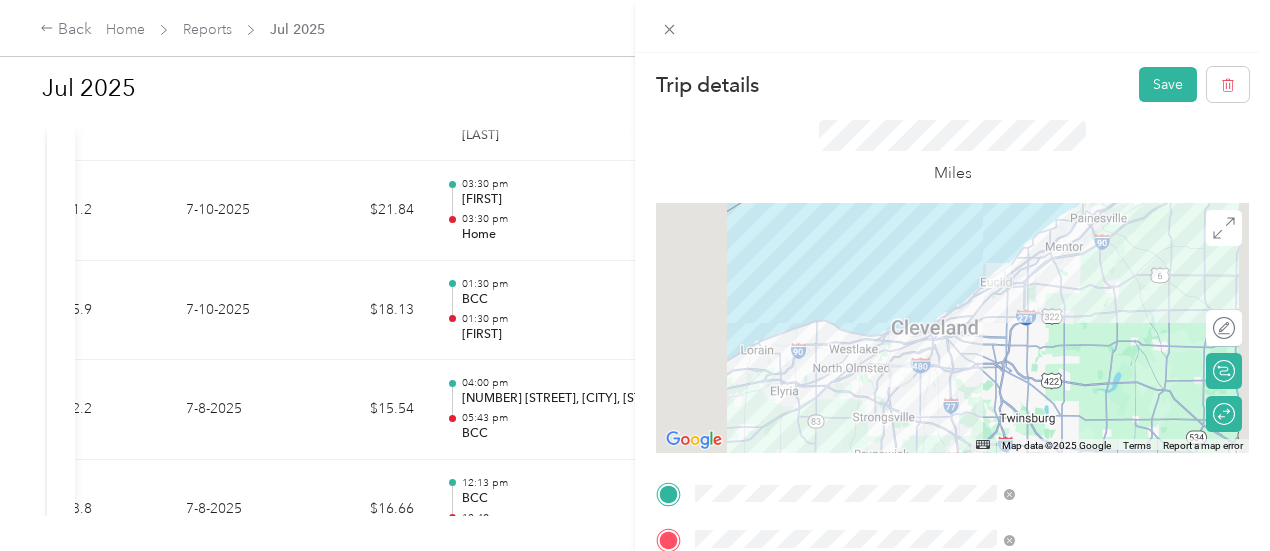 click on "Trip details Save This trip cannot be edited because it is either under review, approved, or paid. Contact your Team Manager to edit it. Miles ← Move left → Move right ↑ Move up ↓ Move down + Zoom in - Zoom out Home Jump left by 75% End Jump right by 75% Page Up Jump up by 75% Page Down Jump down by 75% Map Data Map data ©2025 Google Map data ©2025 Google 10 km  Click to toggle between metric and imperial units Terms Report a map error Edit route Calculate route Round trip TO Add photo" at bounding box center (952, 514) 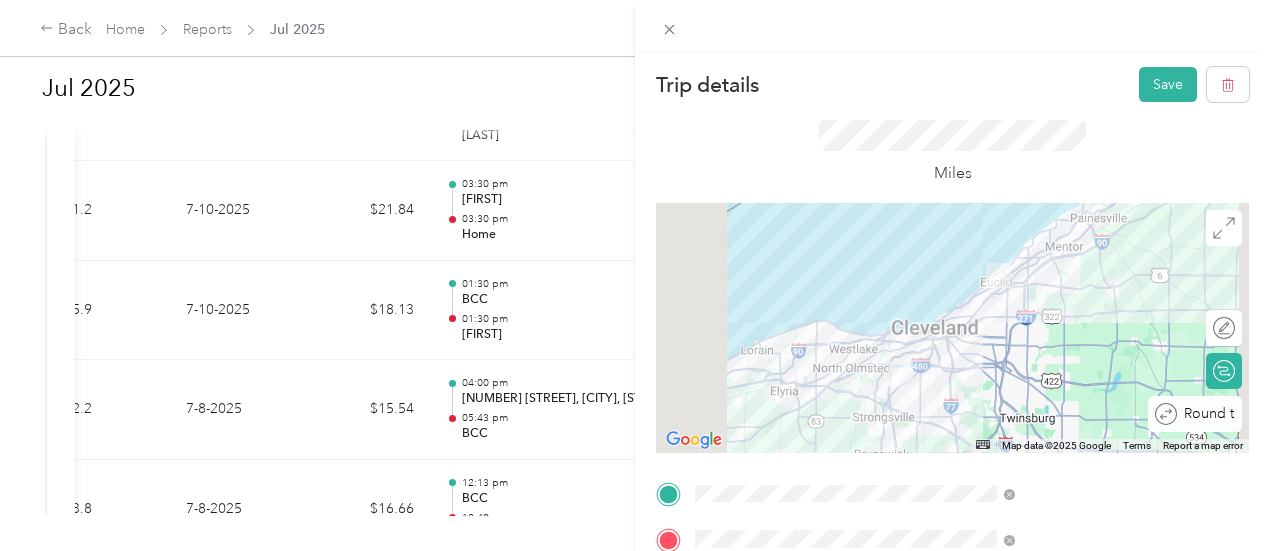 click on "Round trip" at bounding box center [1206, 414] 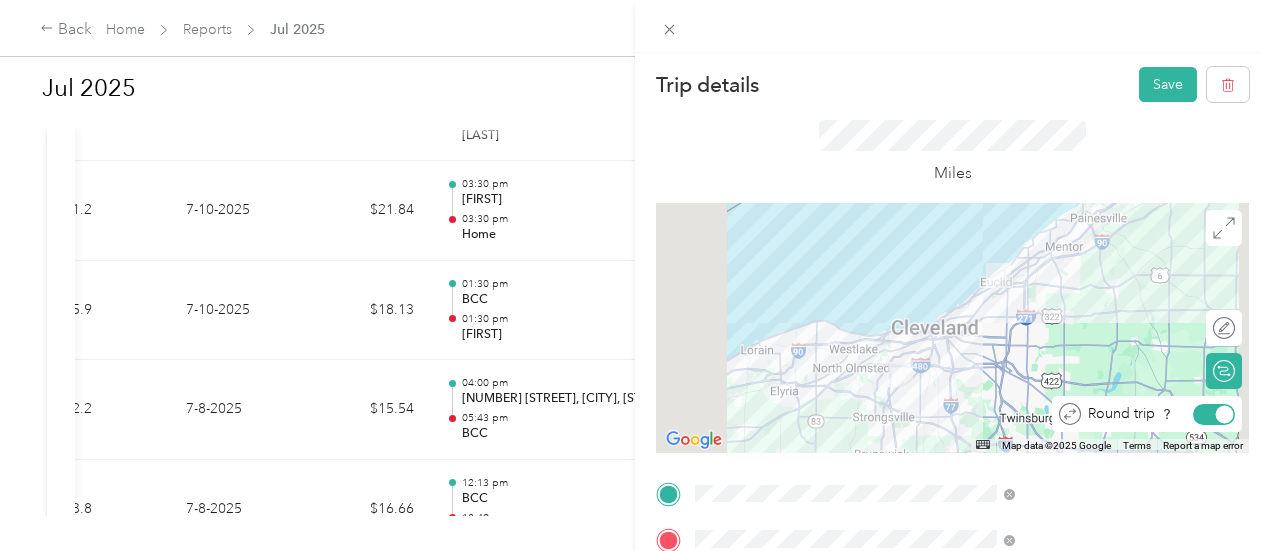 click at bounding box center (1214, 414) 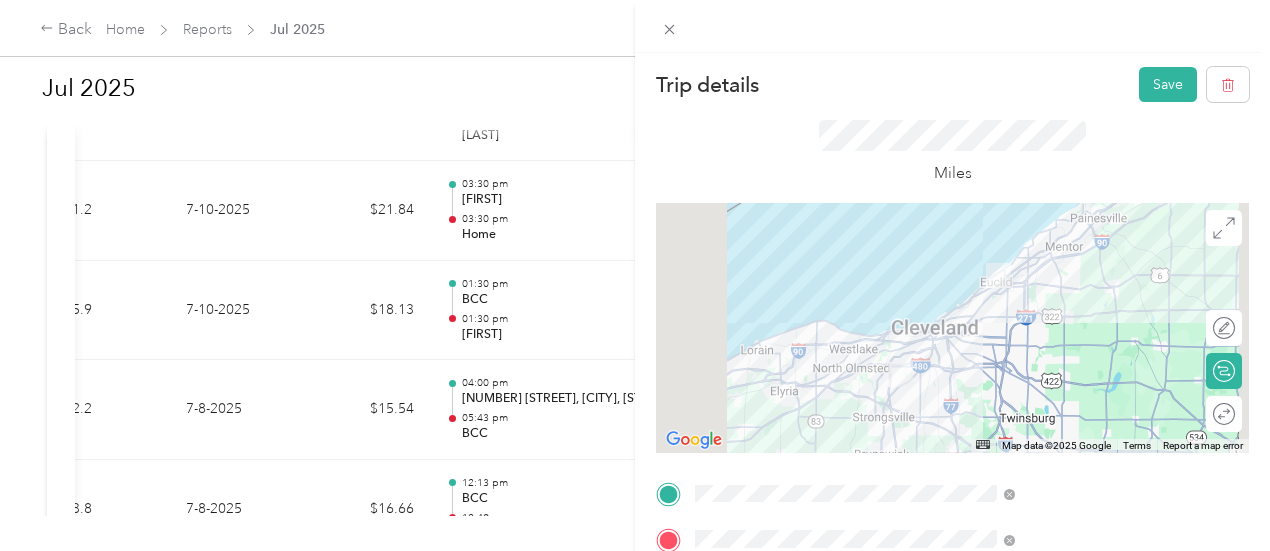 click on "Trip details Save This trip cannot be edited because it is either under review, approved, or paid. Contact your Team Manager to edit it. Miles ← Move left → Move right ↑ Move up ↓ Move down + Zoom in - Zoom out Home Jump left by 75% End Jump right by 75% Page Up Jump up by 75% Page Down Jump down by 75% Map Data Map data ©2025 Google Map data ©2025 Google 10 km  Click to toggle between metric and imperial units Terms Report a map error Edit route Calculate route Round trip TO Add photo" at bounding box center (952, 514) 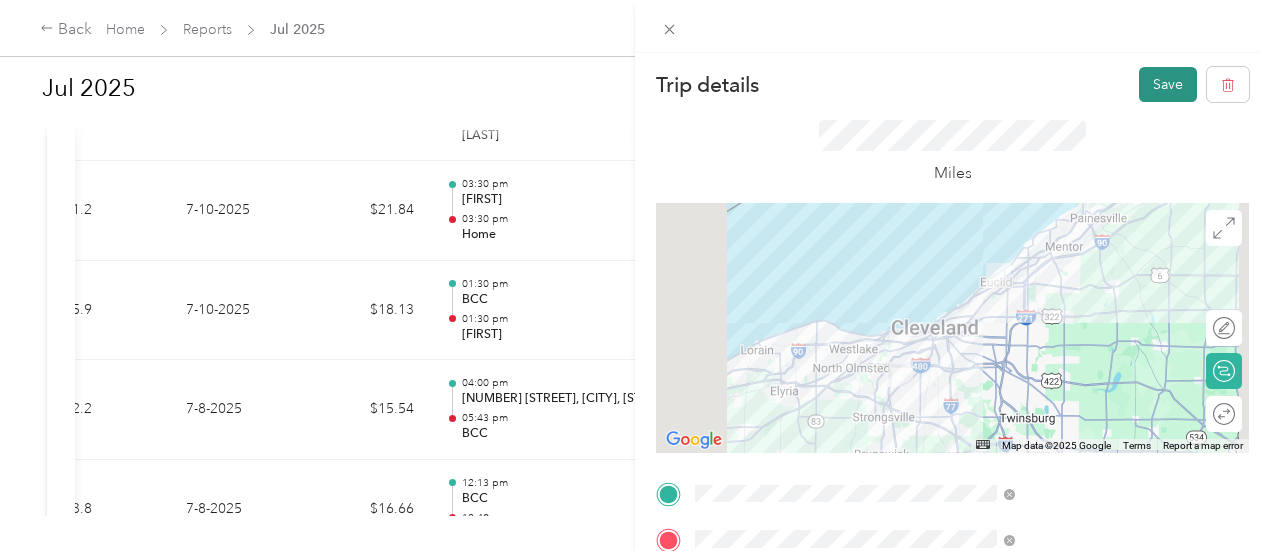 click on "Save" at bounding box center (1168, 84) 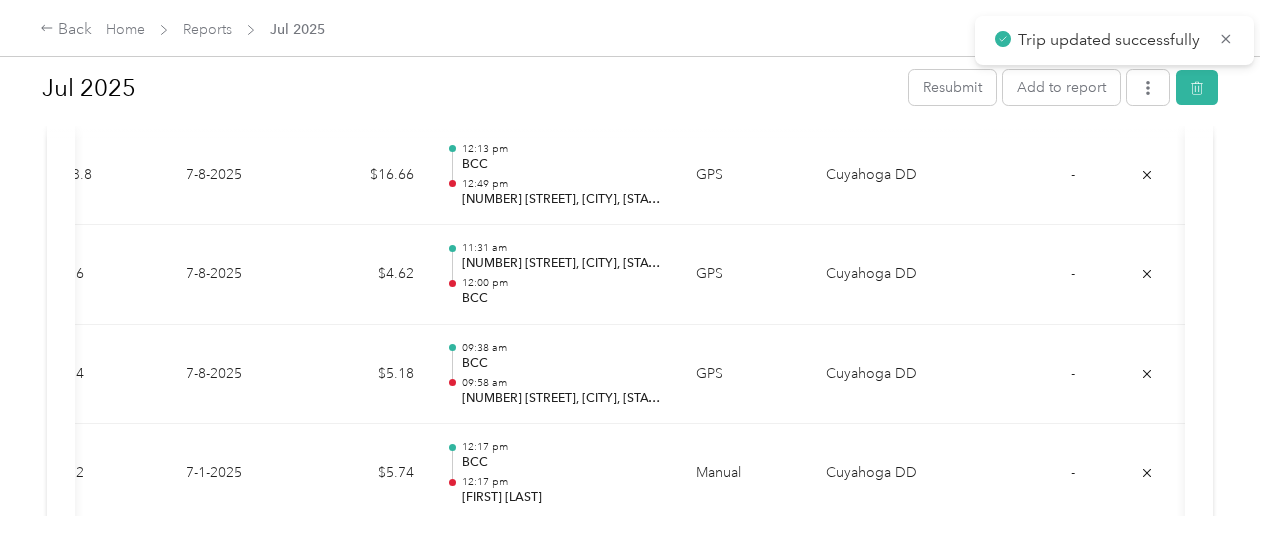 scroll, scrollTop: 1182, scrollLeft: 0, axis: vertical 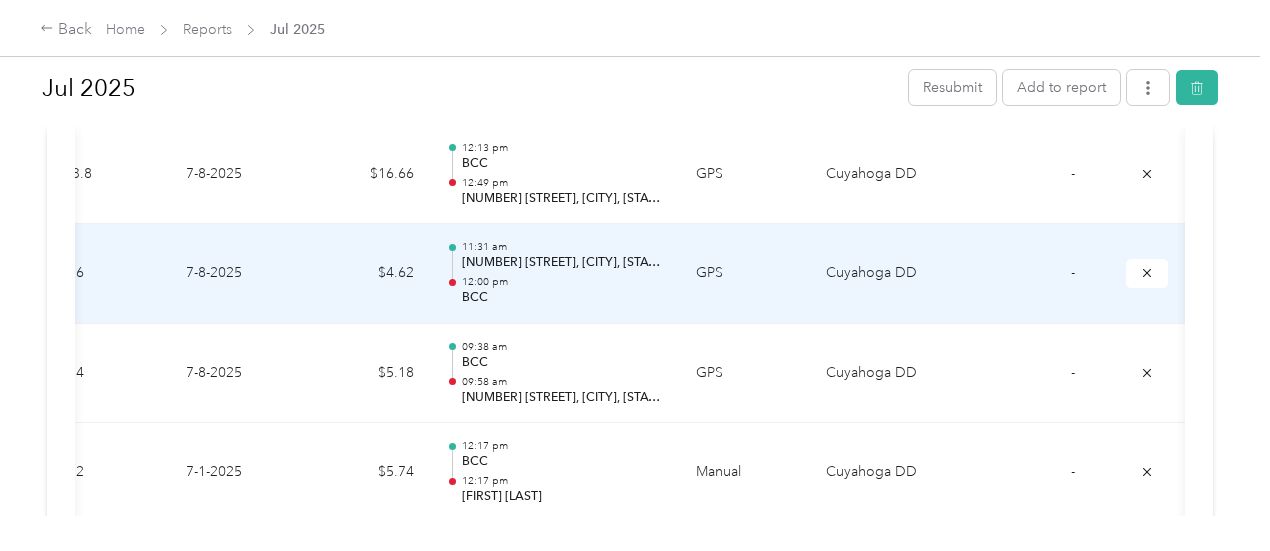 click on "[NUMBER] [STREET], [CITY], [STATE]" at bounding box center [563, 263] 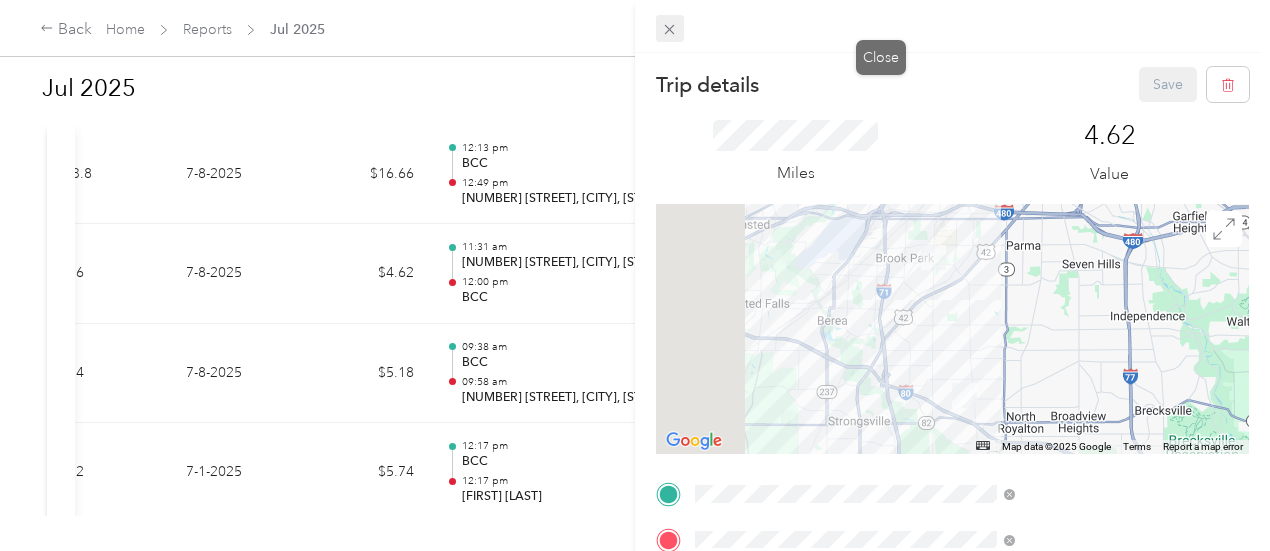 click 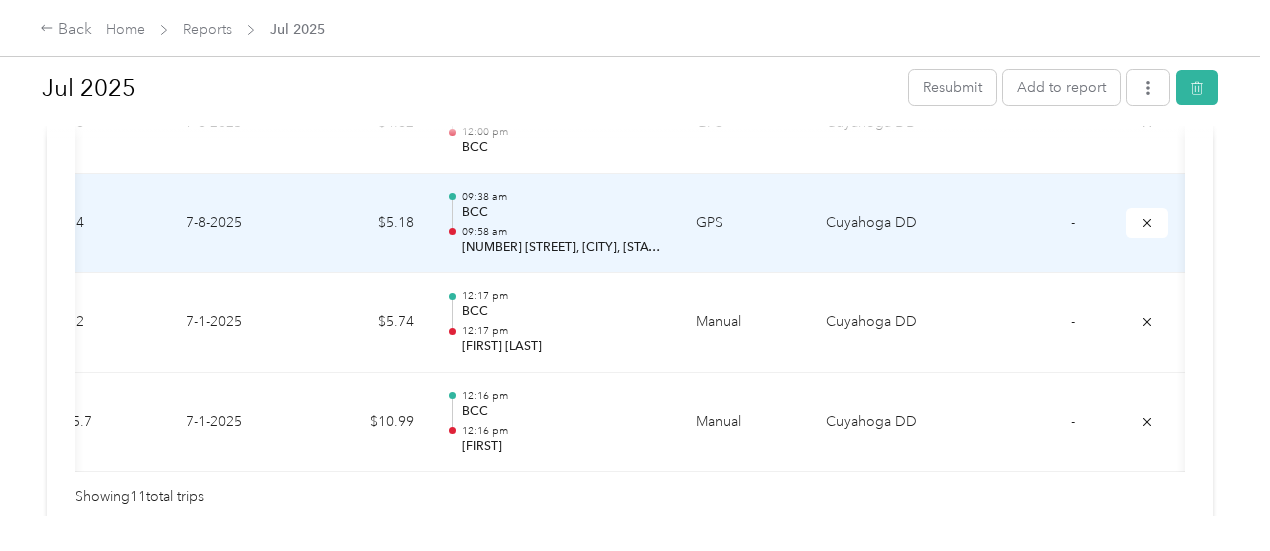 scroll, scrollTop: 1446, scrollLeft: 0, axis: vertical 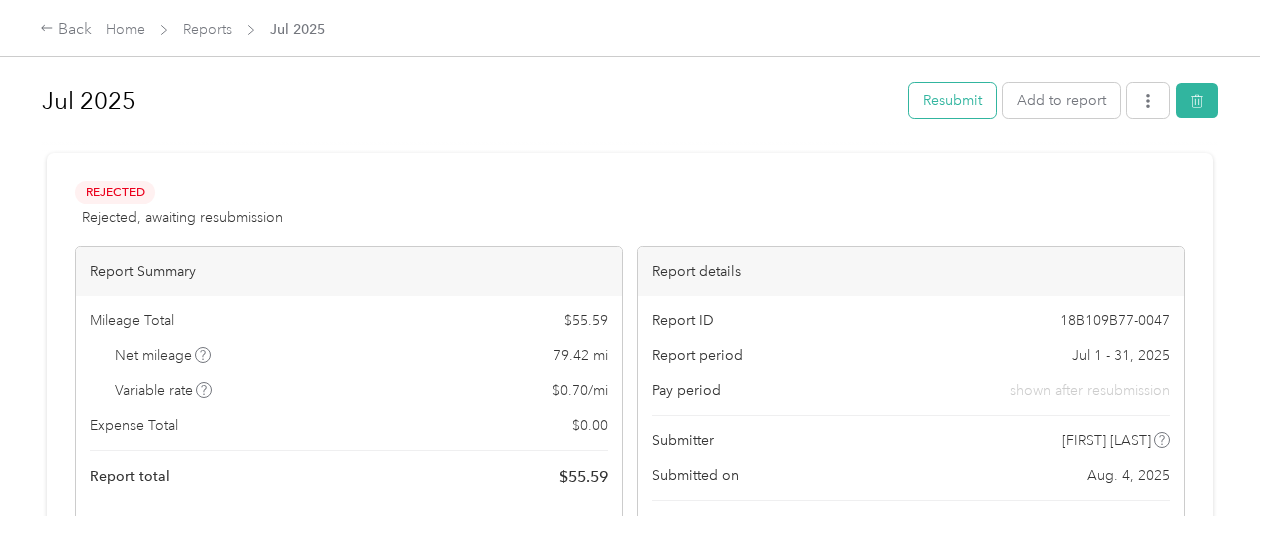 click on "Resubmit" at bounding box center [952, 100] 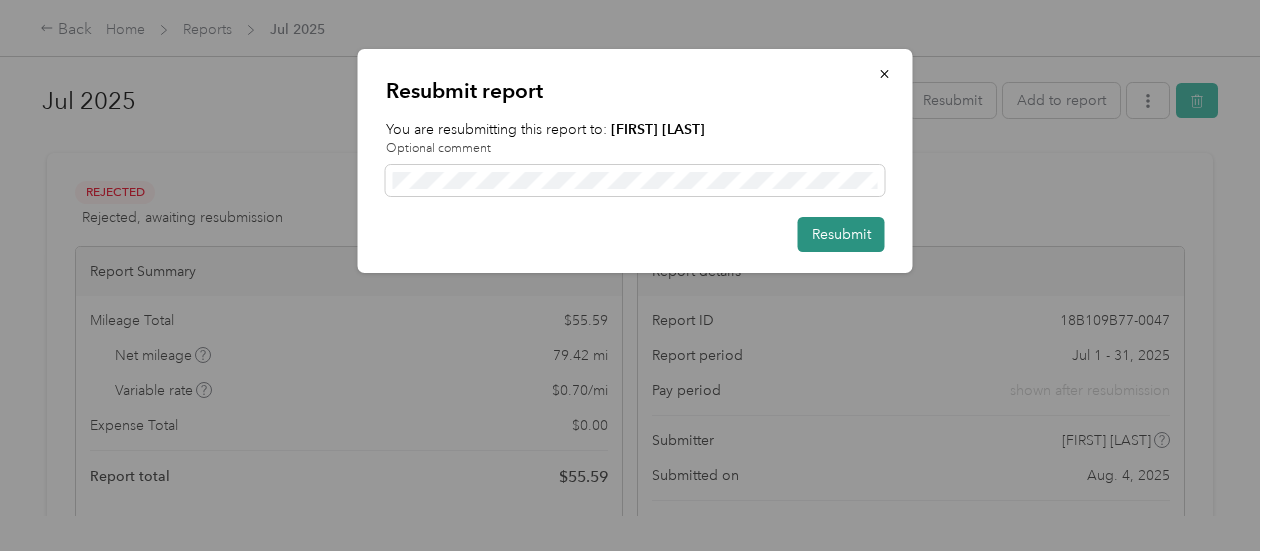 click on "Resubmit" at bounding box center [841, 234] 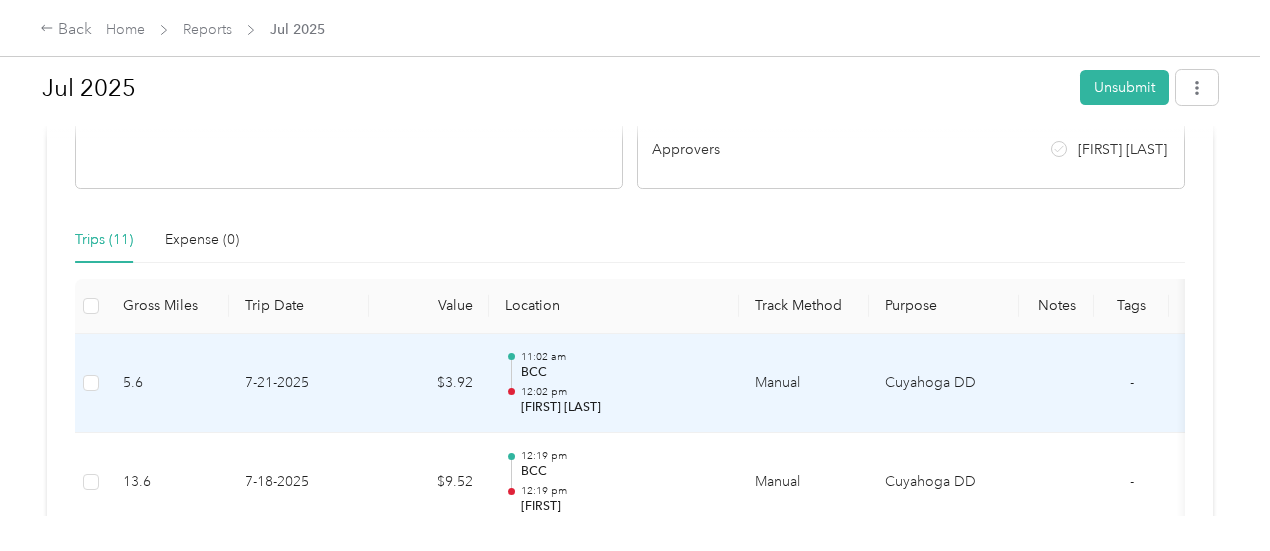 scroll, scrollTop: 0, scrollLeft: 0, axis: both 